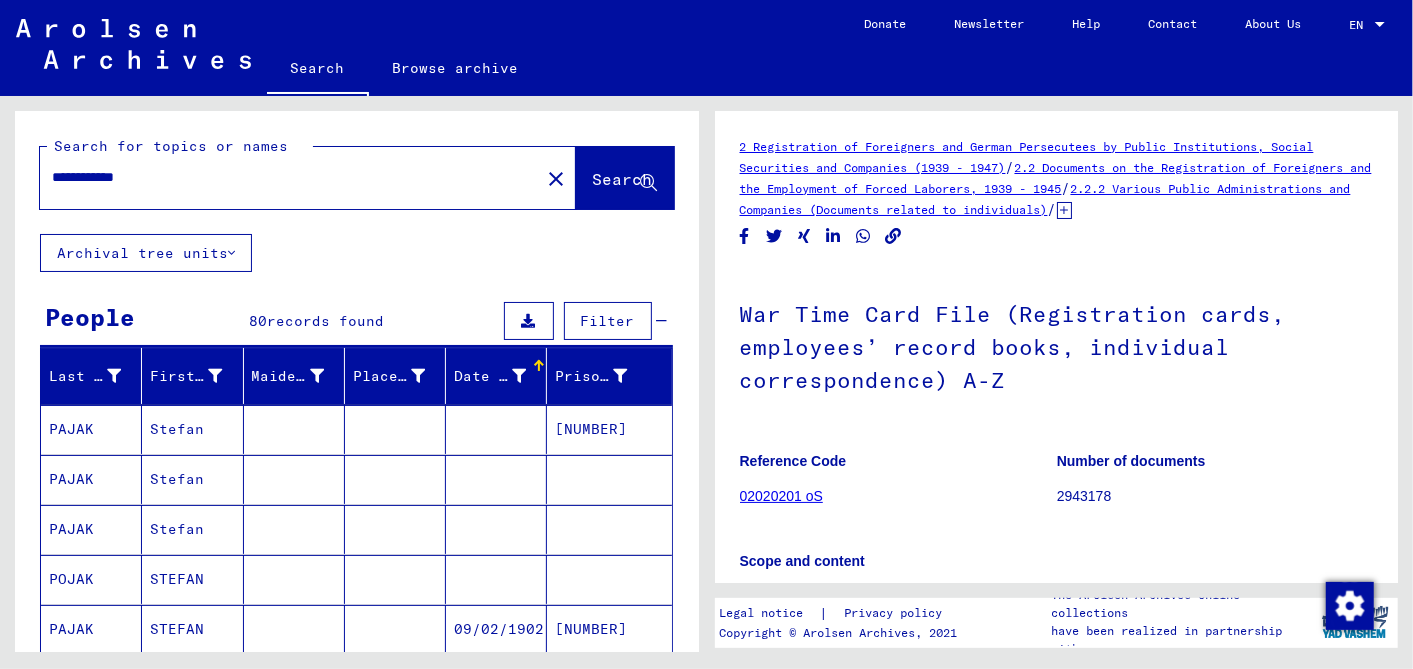 scroll, scrollTop: 0, scrollLeft: 0, axis: both 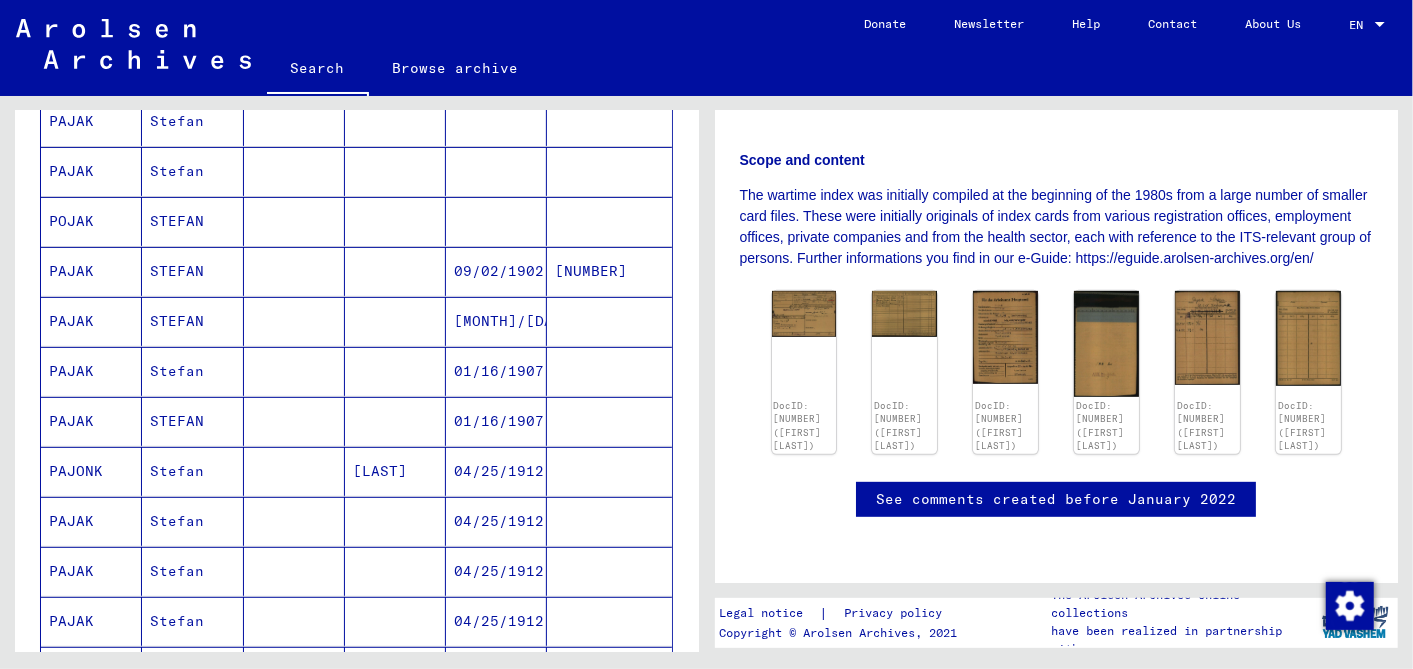 drag, startPoint x: 462, startPoint y: 247, endPoint x: 448, endPoint y: 199, distance: 50 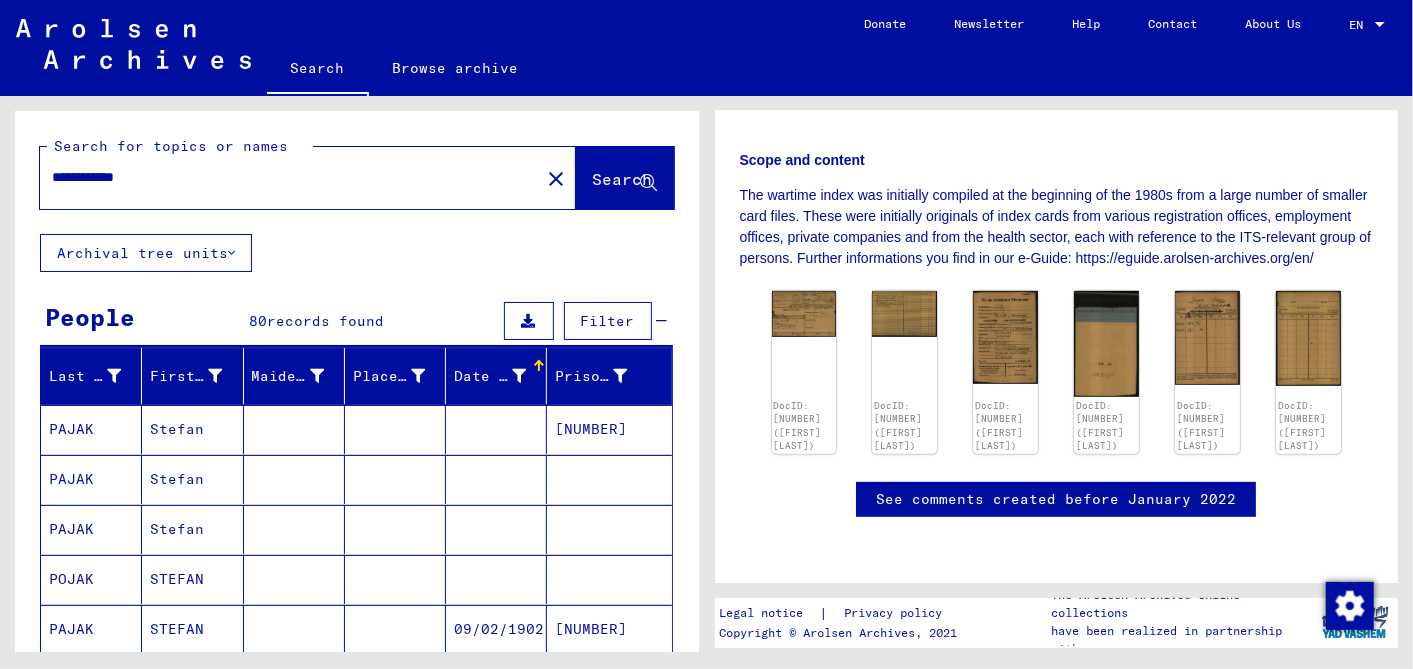 scroll, scrollTop: 0, scrollLeft: 0, axis: both 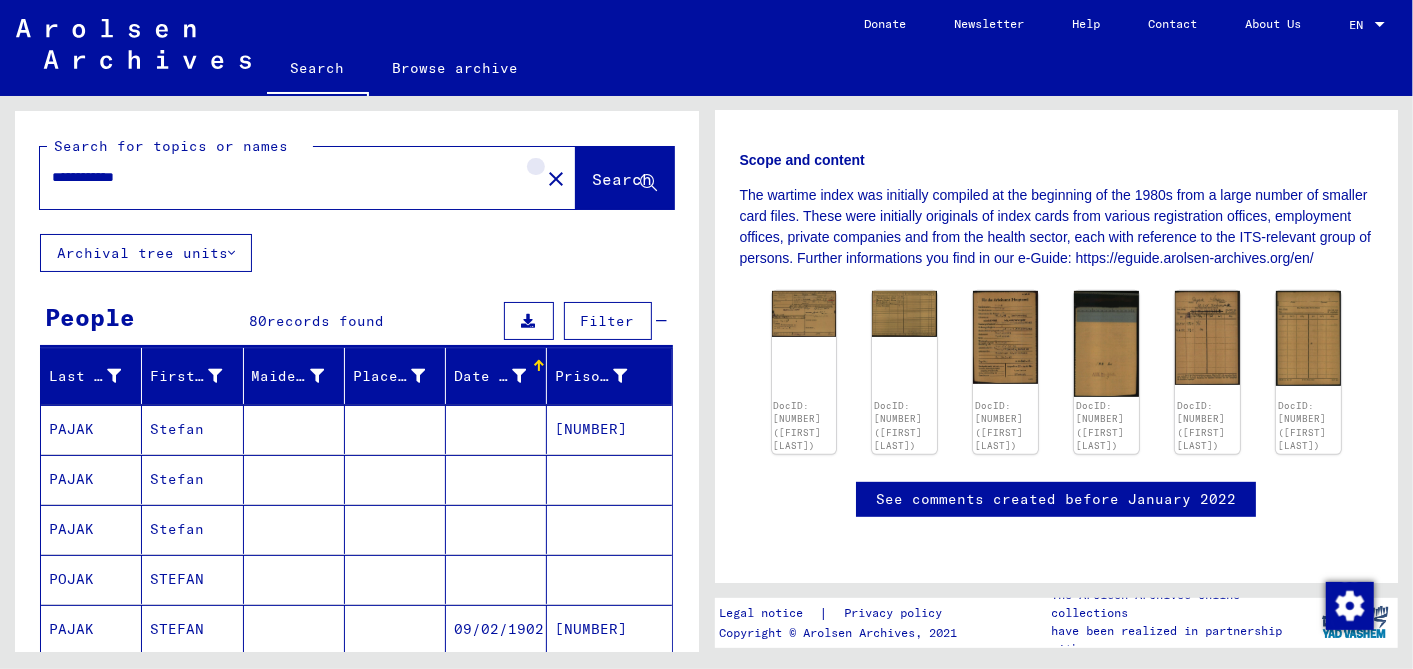 click on "close" 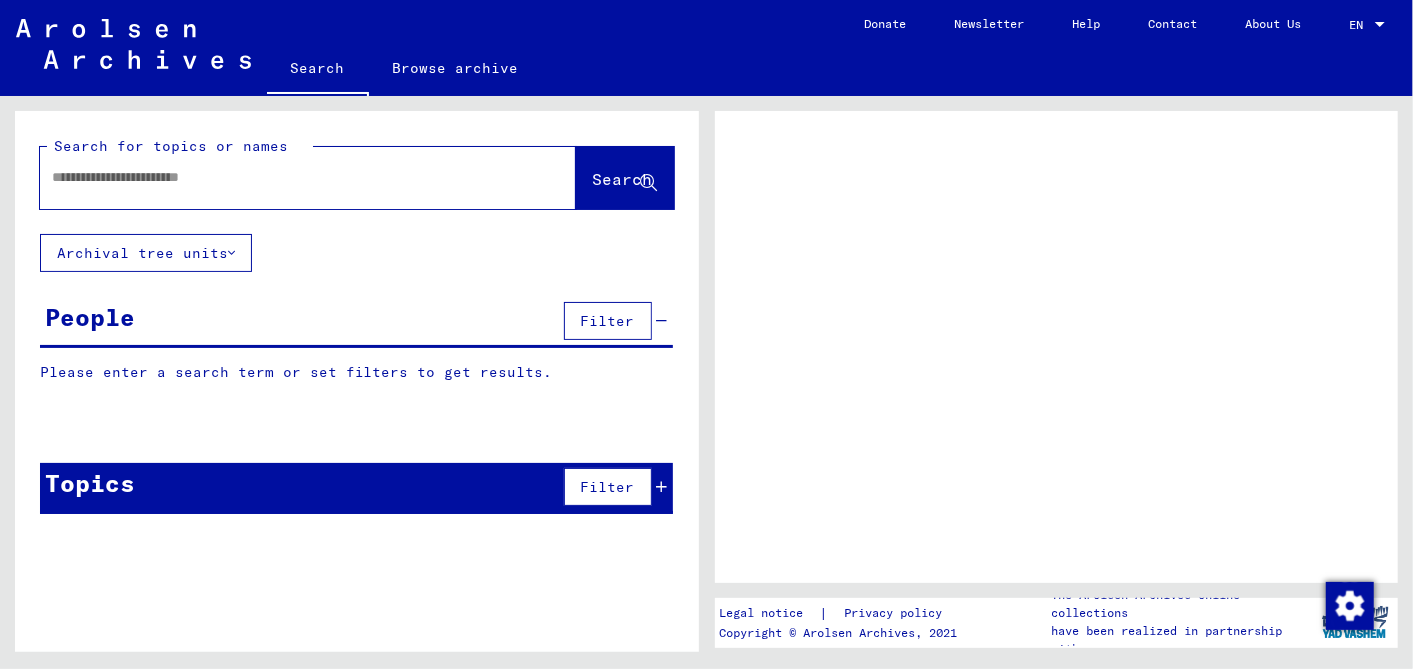 scroll, scrollTop: 0, scrollLeft: 0, axis: both 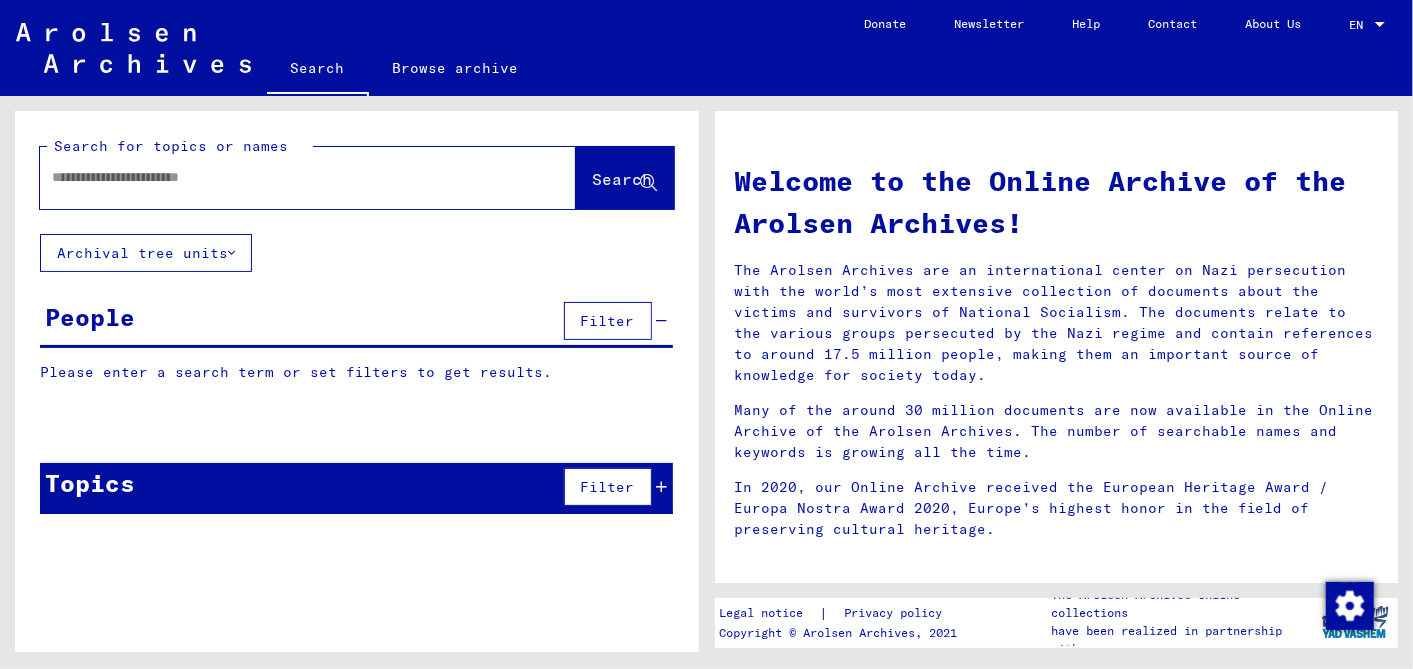 click at bounding box center [284, 177] 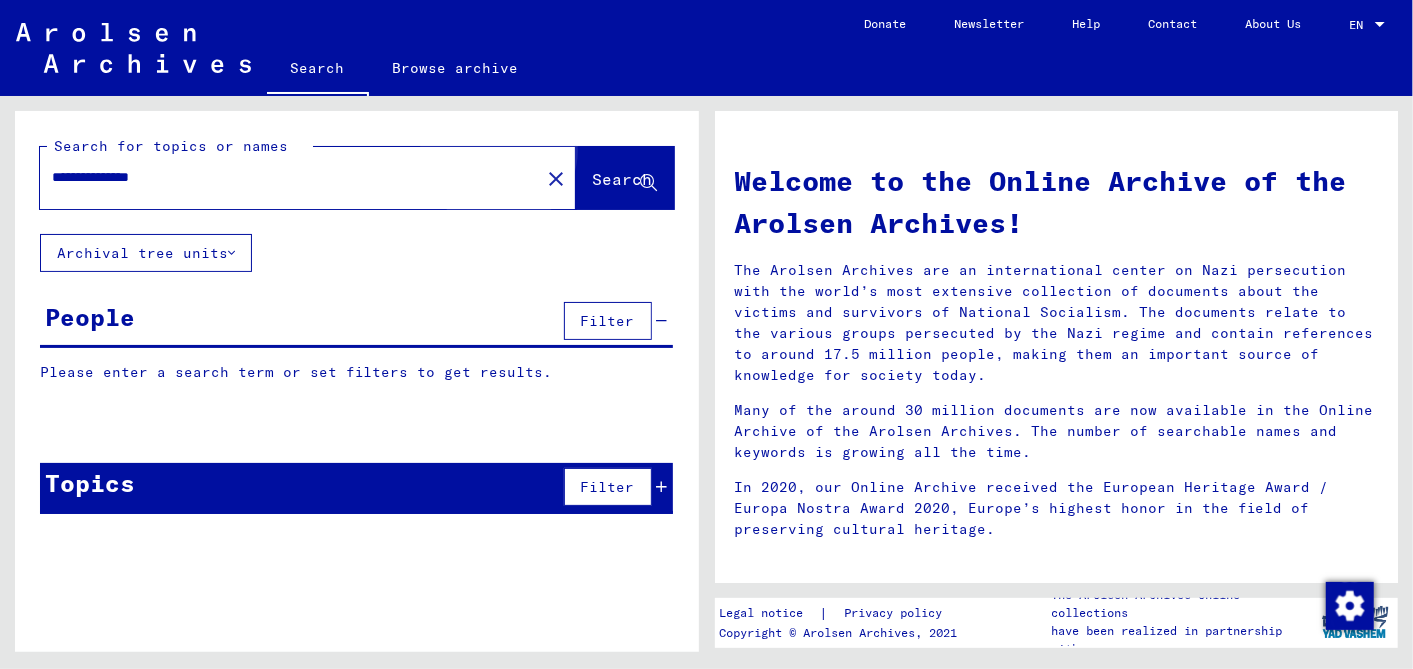 click on "Search" 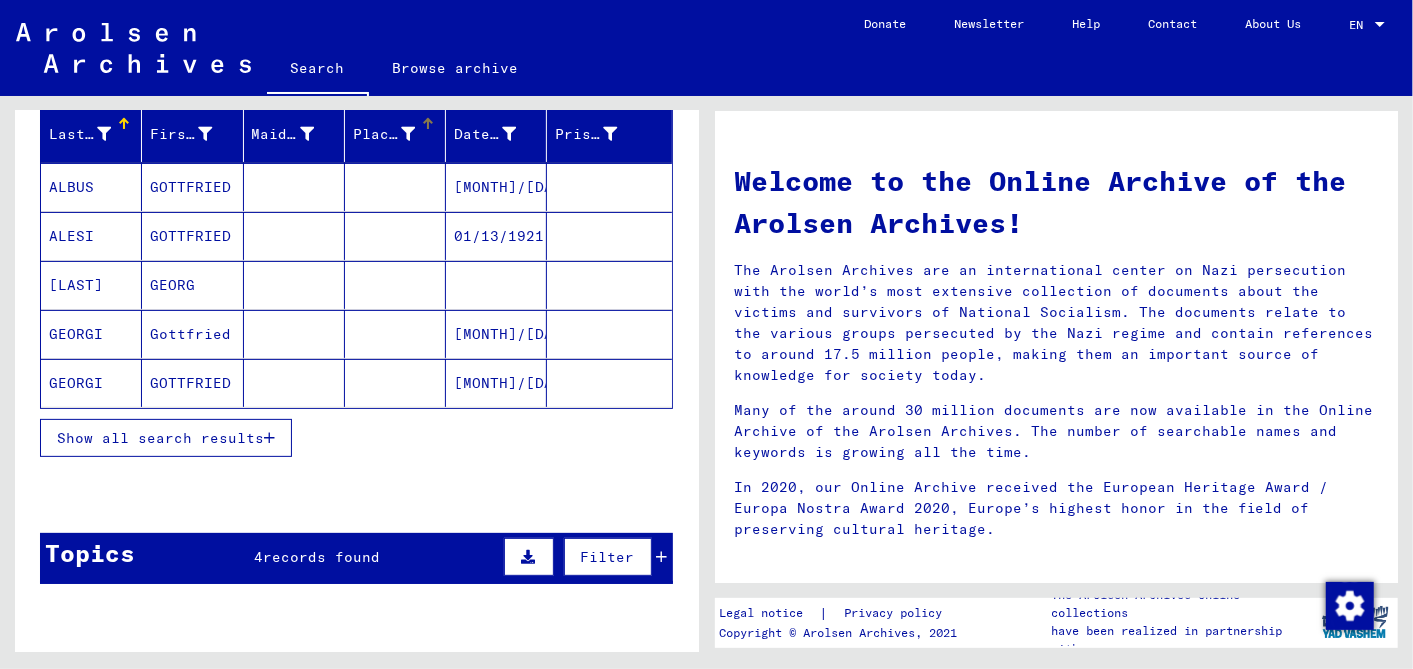 scroll, scrollTop: 333, scrollLeft: 0, axis: vertical 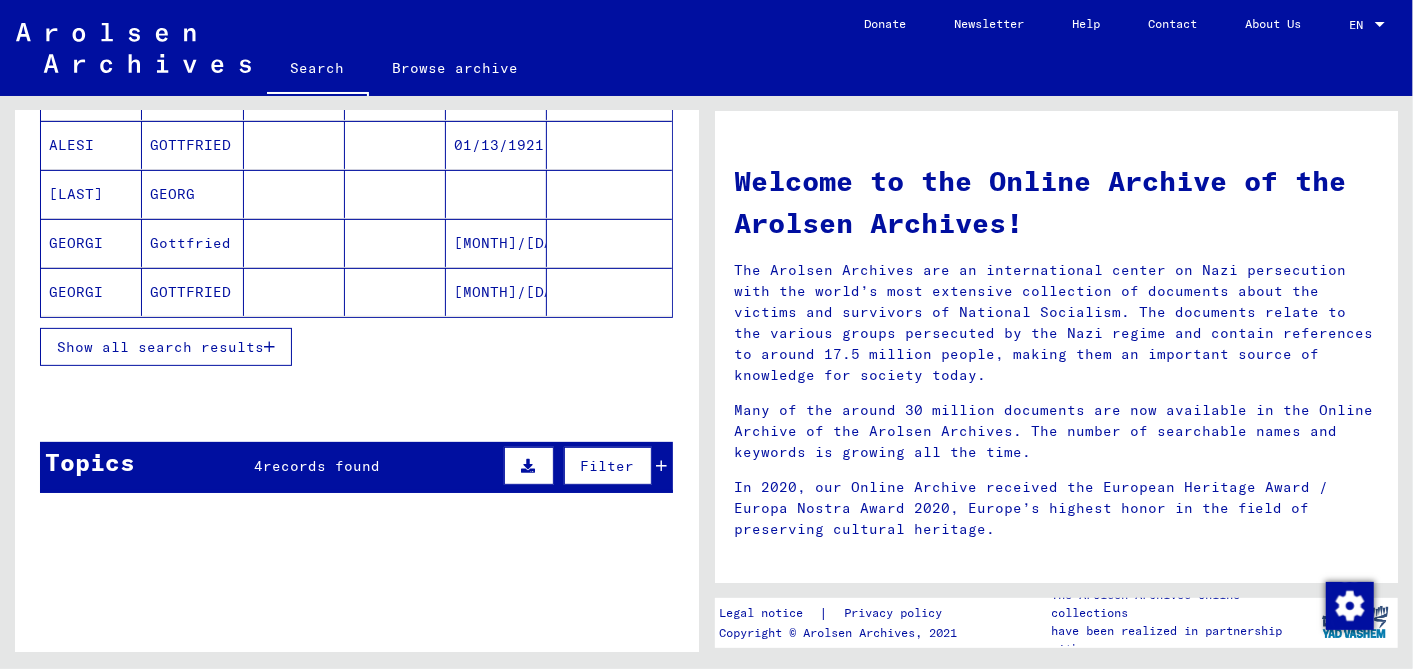 click on "Show all search results" at bounding box center (160, 347) 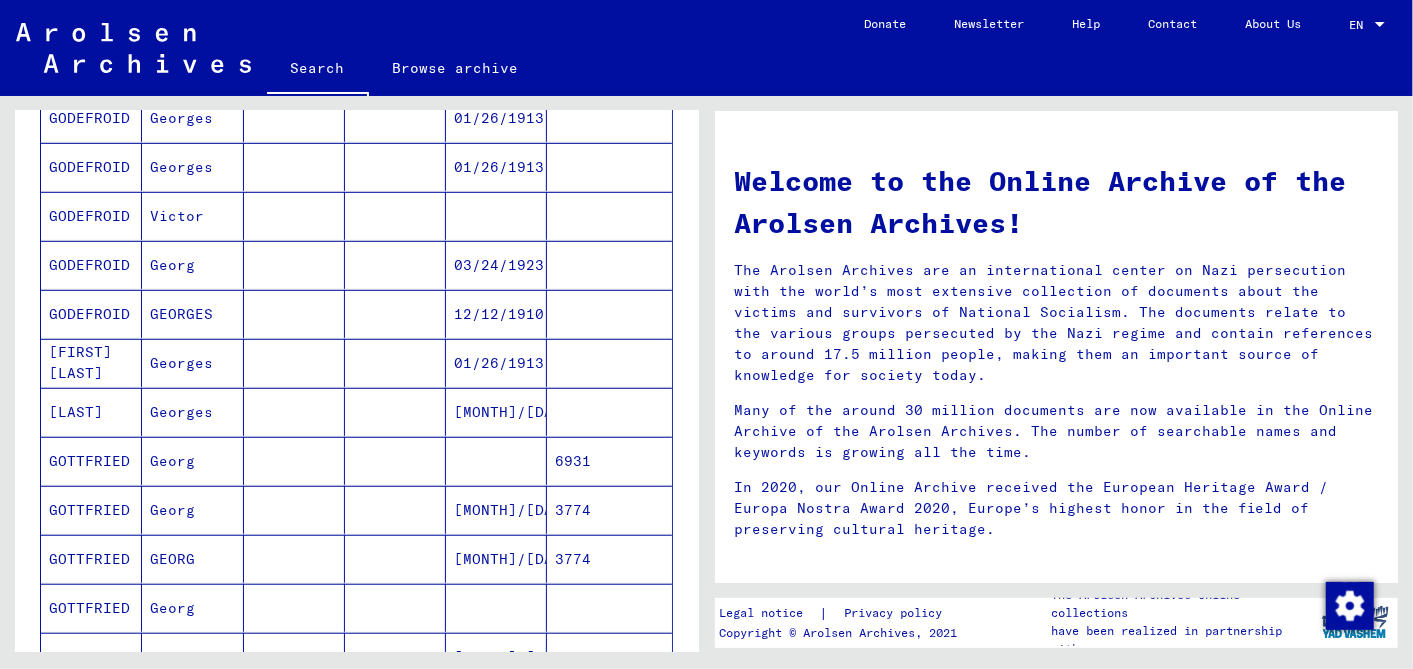 scroll, scrollTop: 666, scrollLeft: 0, axis: vertical 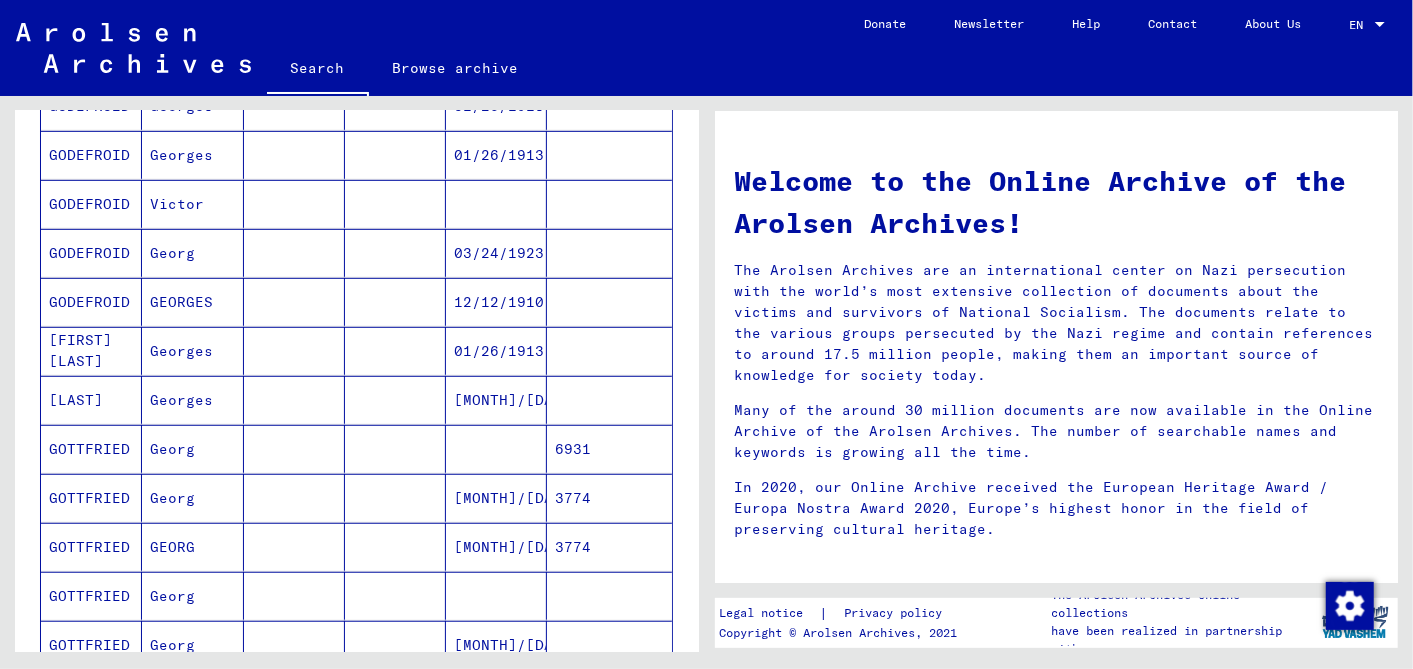 click on "[MONTH]/[DAY]/[YEAR]" at bounding box center [496, 547] 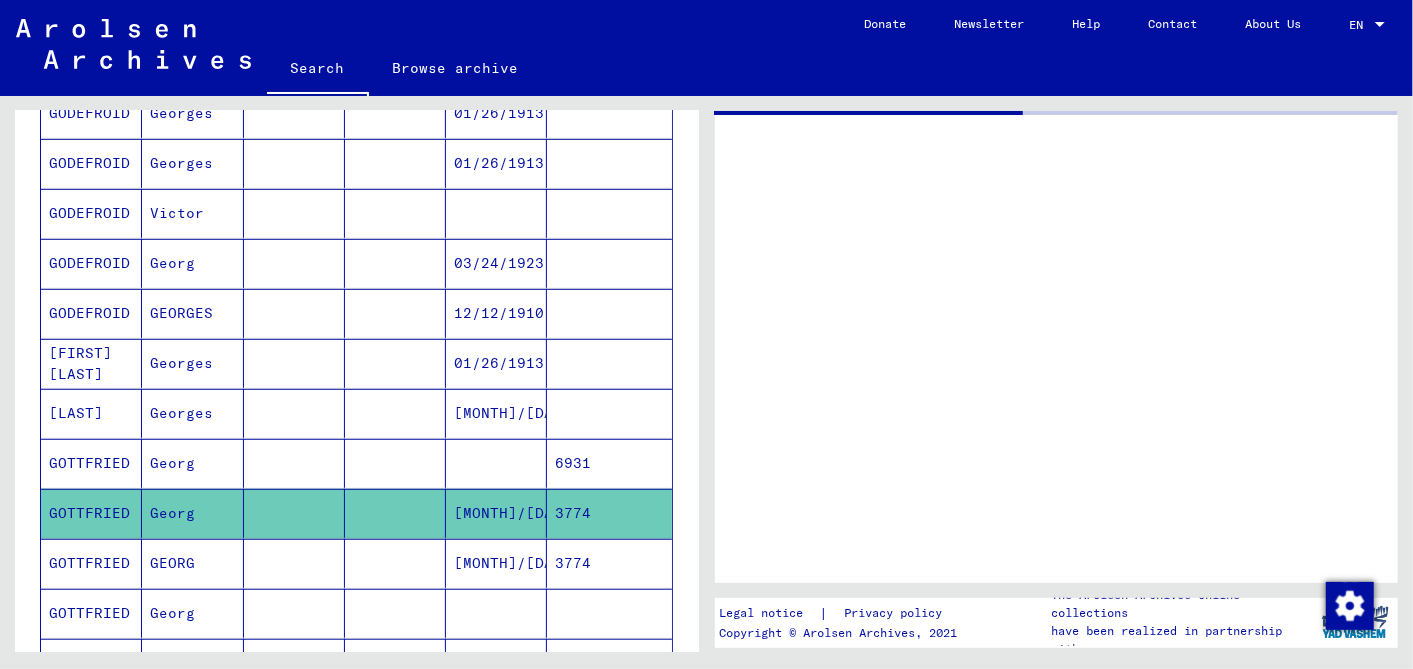 scroll, scrollTop: 671, scrollLeft: 0, axis: vertical 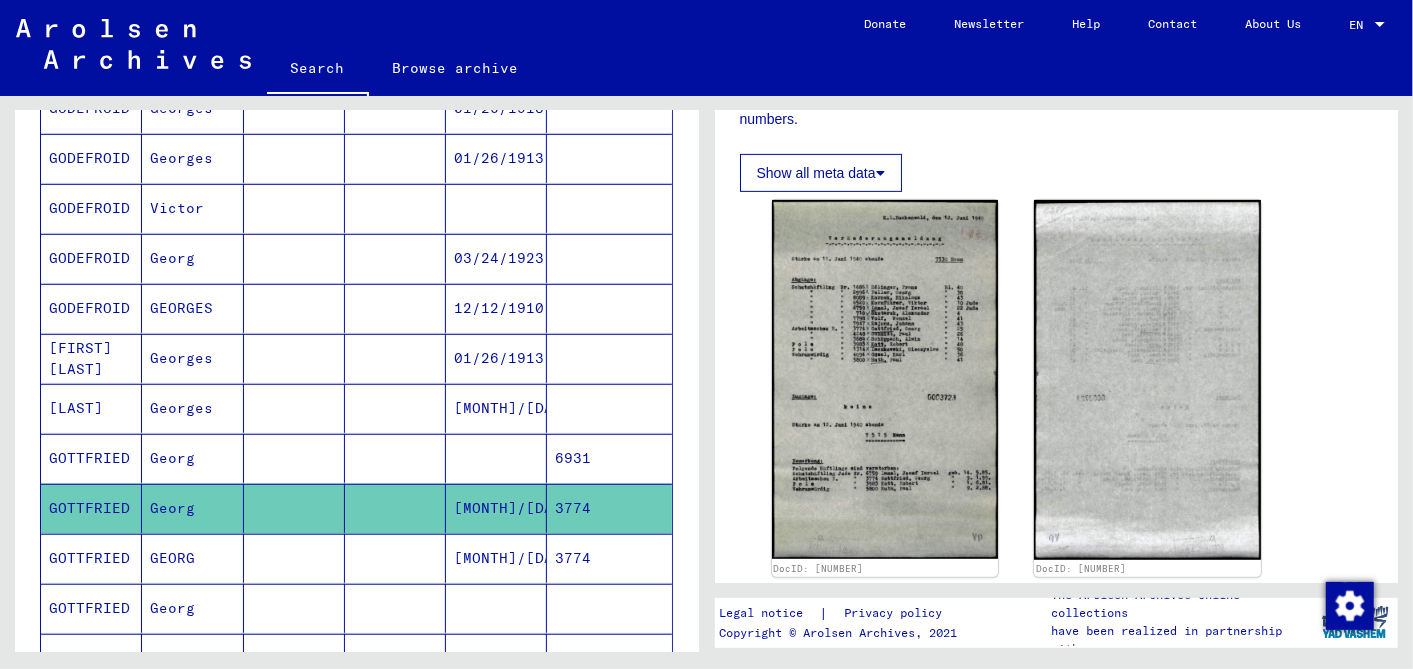 click on "[MONTH]/[DAY]/[YEAR]" at bounding box center [496, 608] 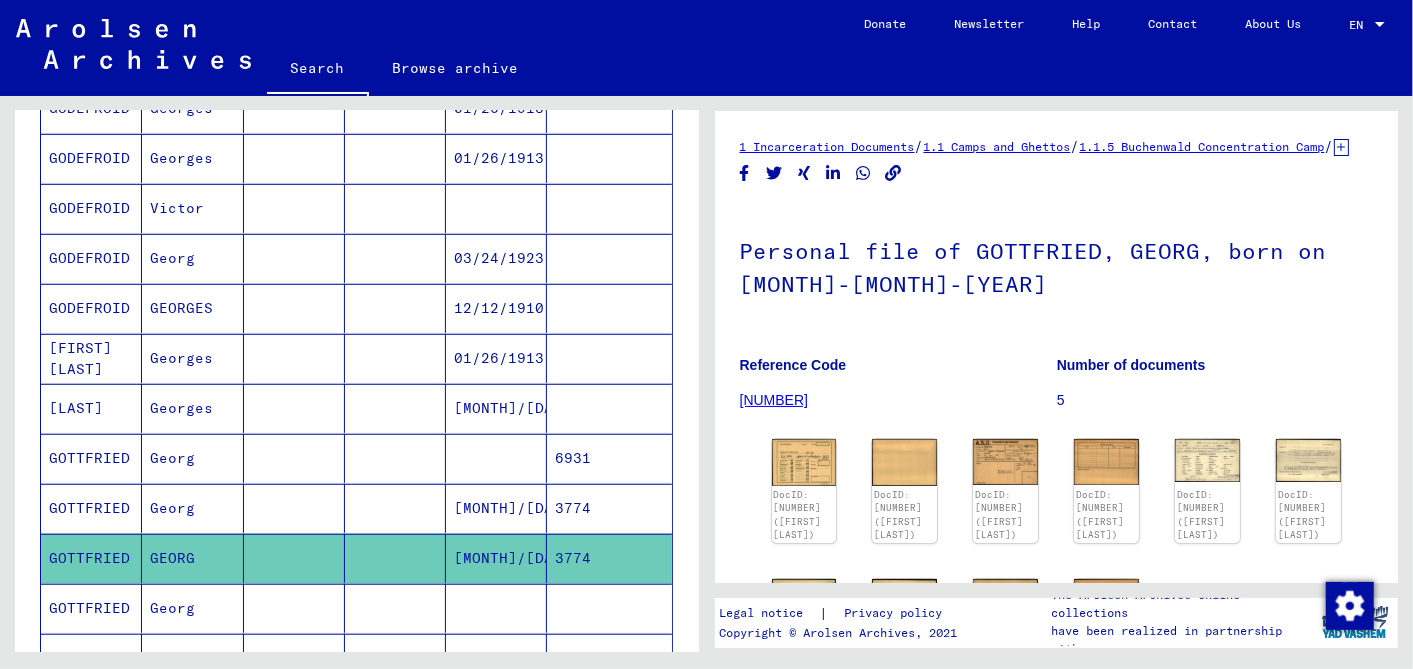 scroll, scrollTop: 222, scrollLeft: 0, axis: vertical 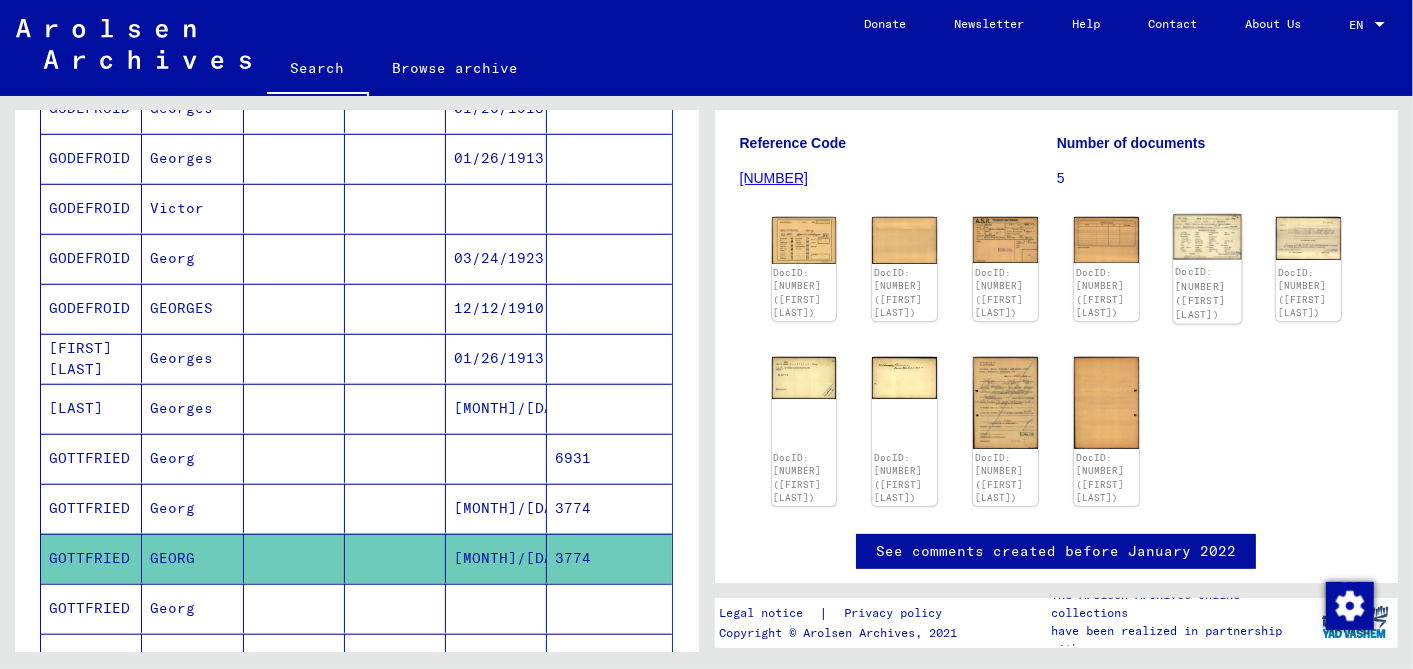 click 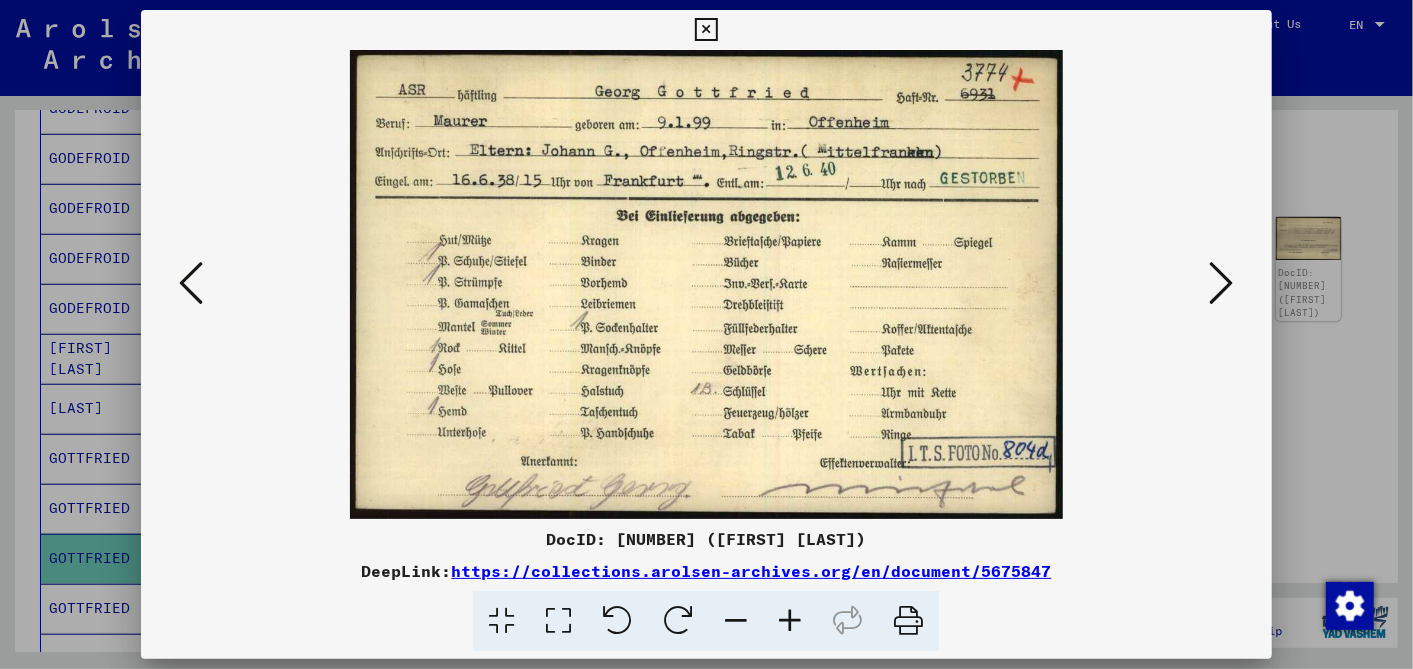 click at bounding box center (1222, 283) 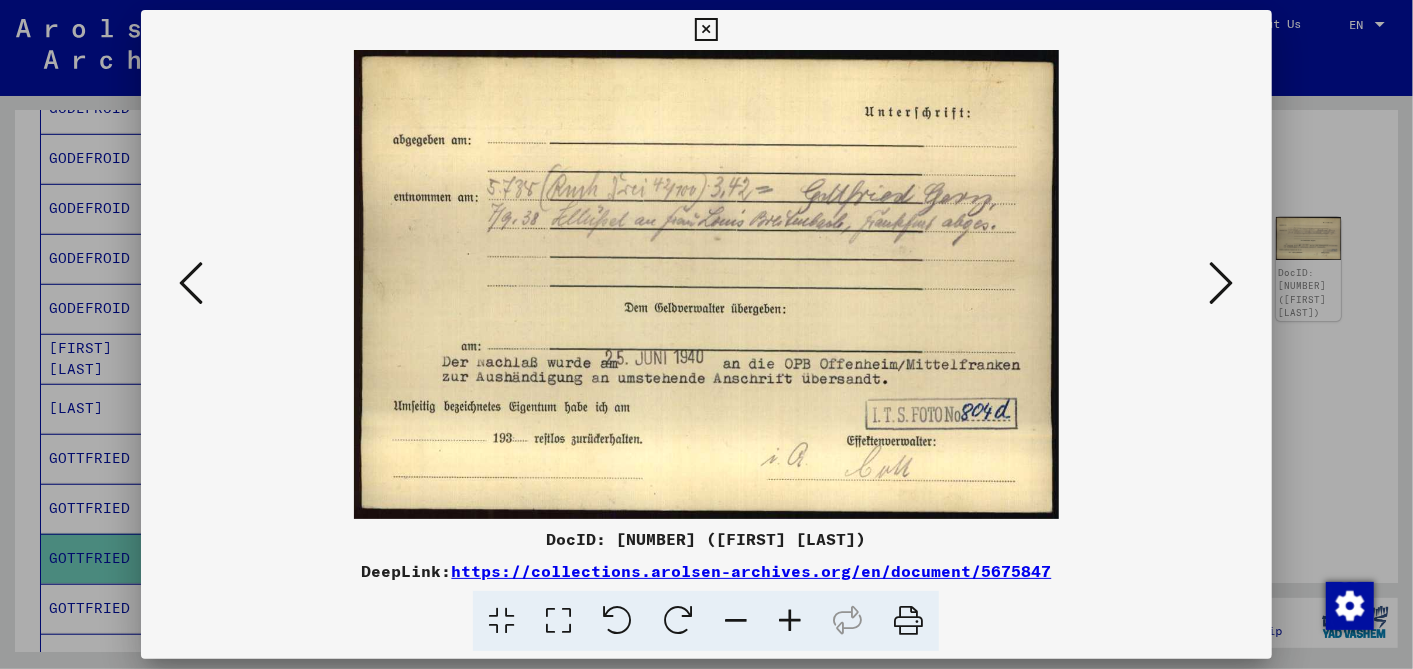click at bounding box center [1222, 283] 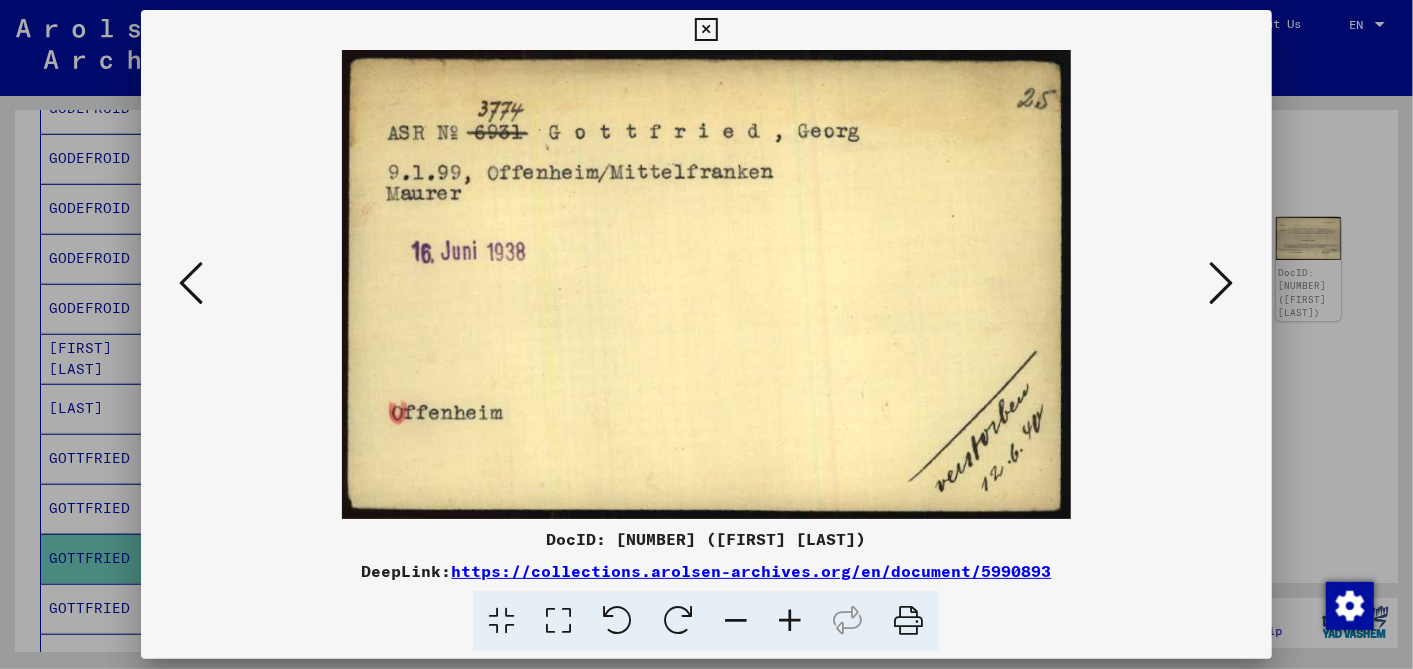 click at bounding box center (1222, 283) 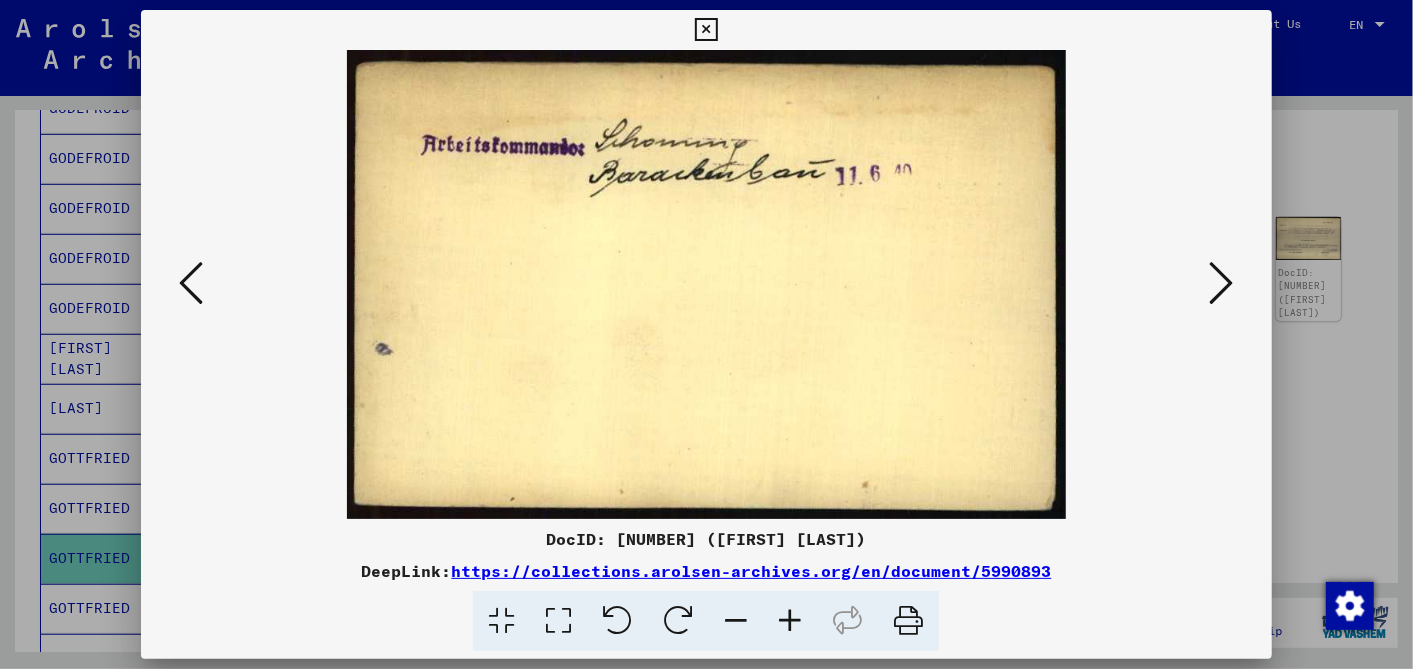 click at bounding box center [1222, 283] 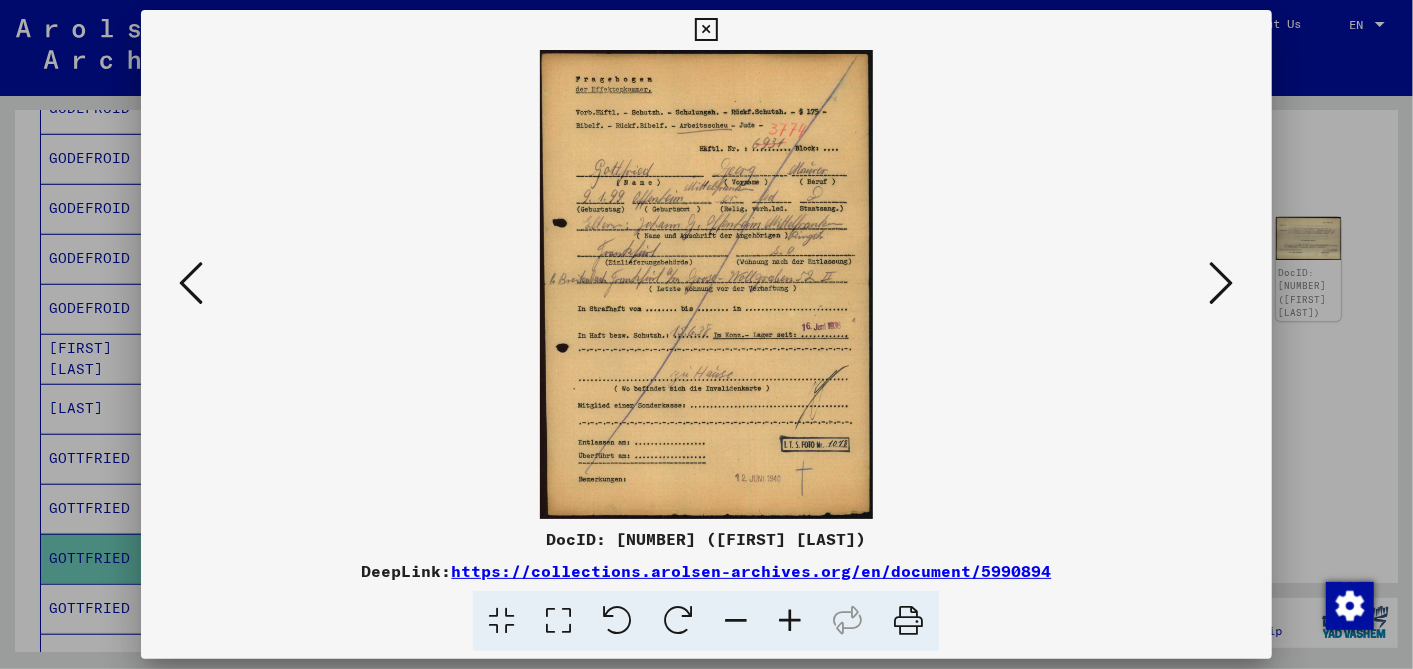 click at bounding box center (1222, 283) 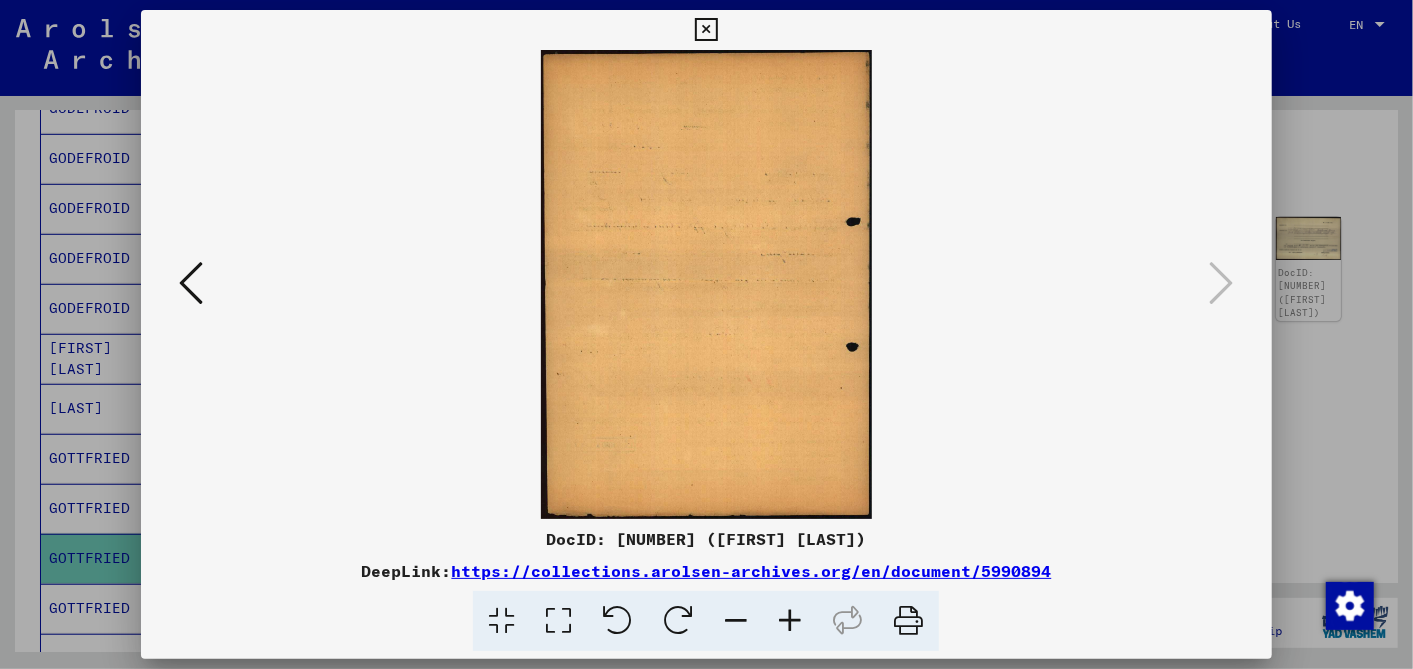 click at bounding box center (191, 283) 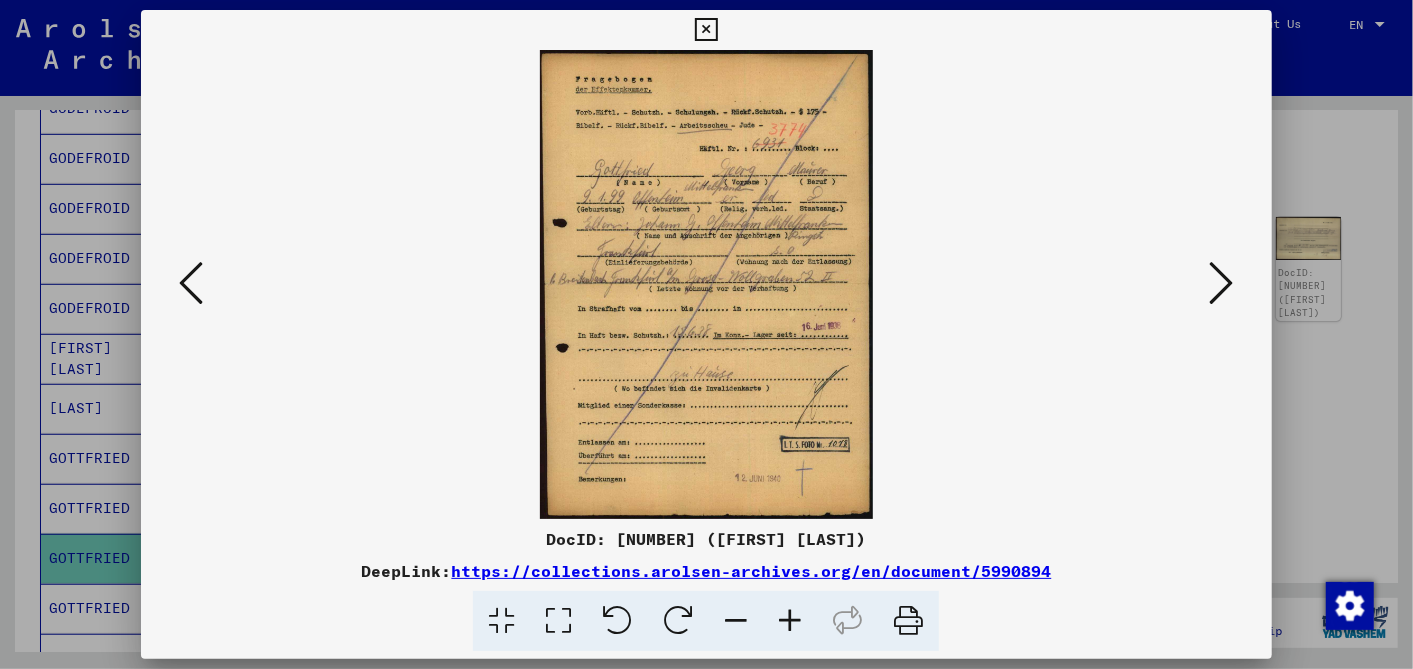 click at bounding box center [790, 621] 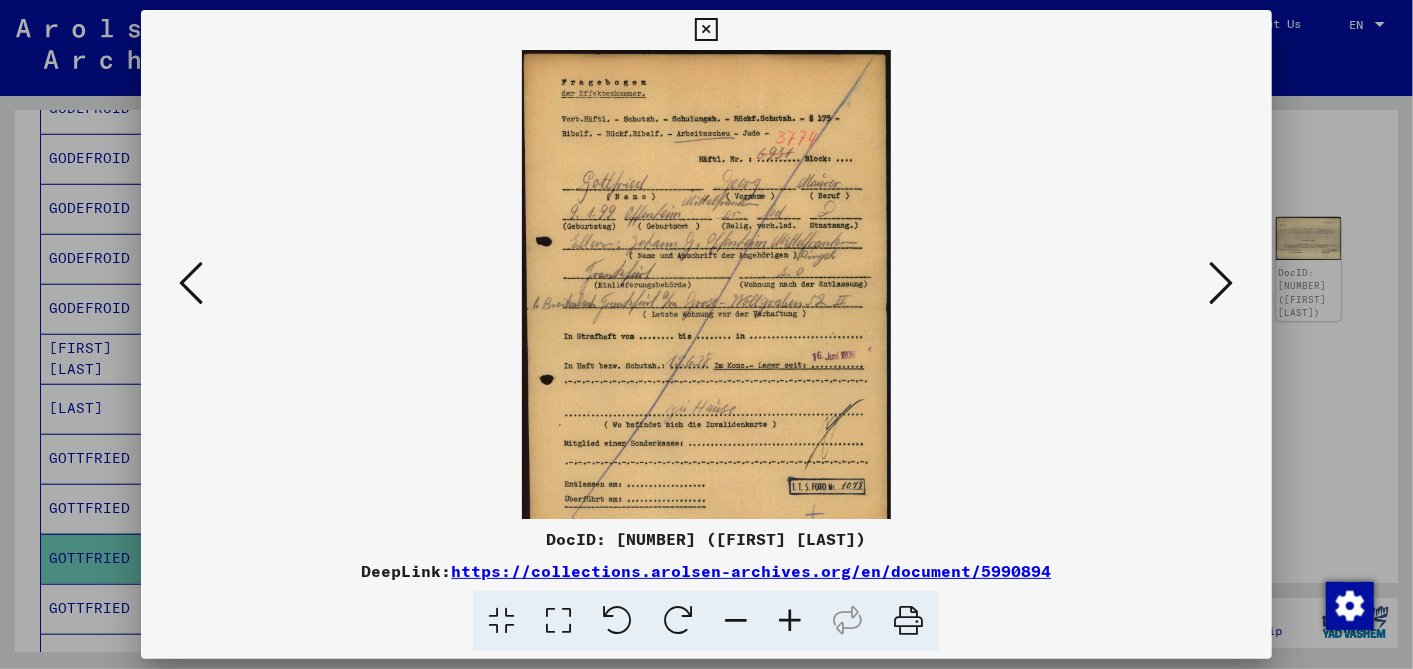 click at bounding box center (790, 621) 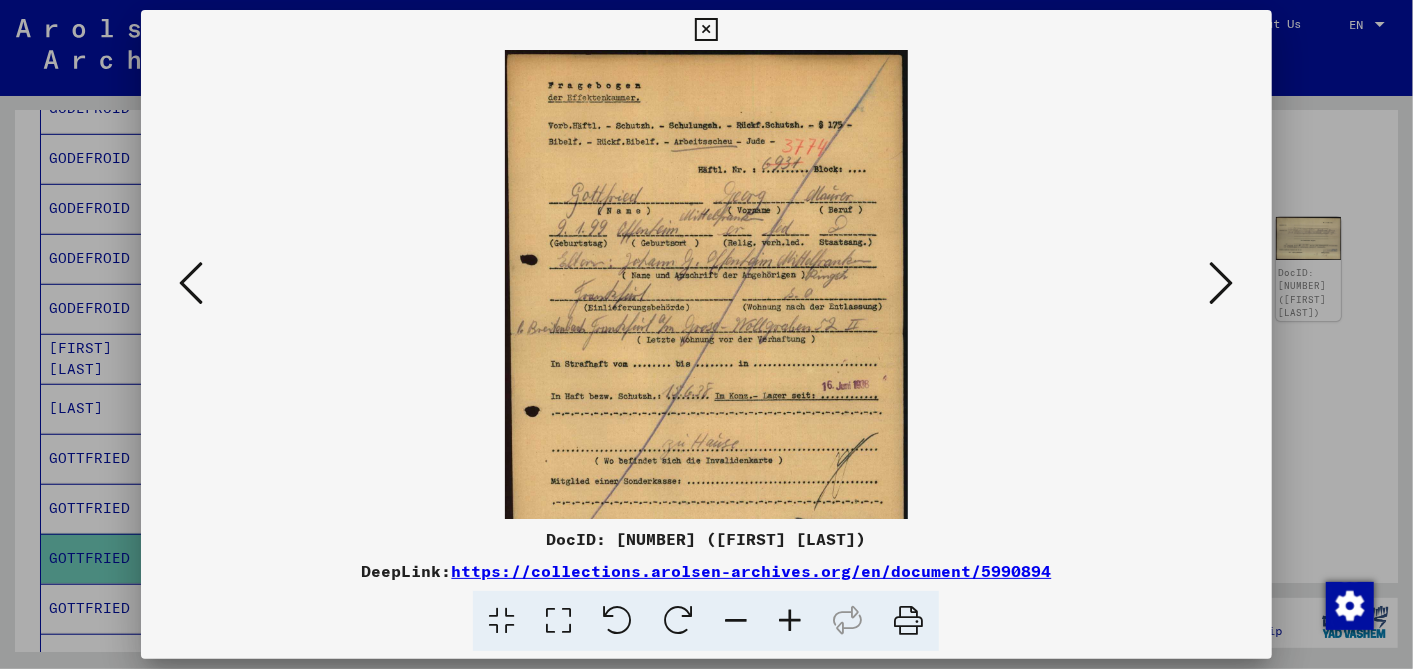 click at bounding box center (790, 621) 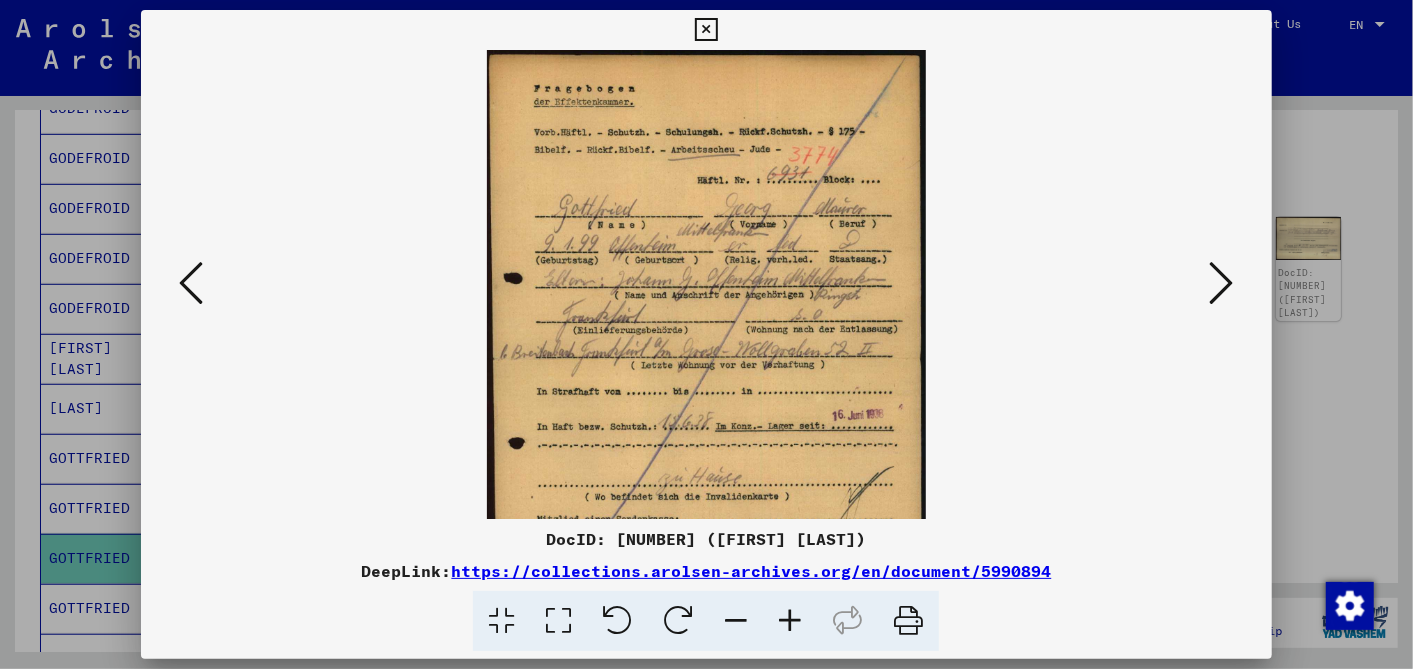 click at bounding box center [790, 621] 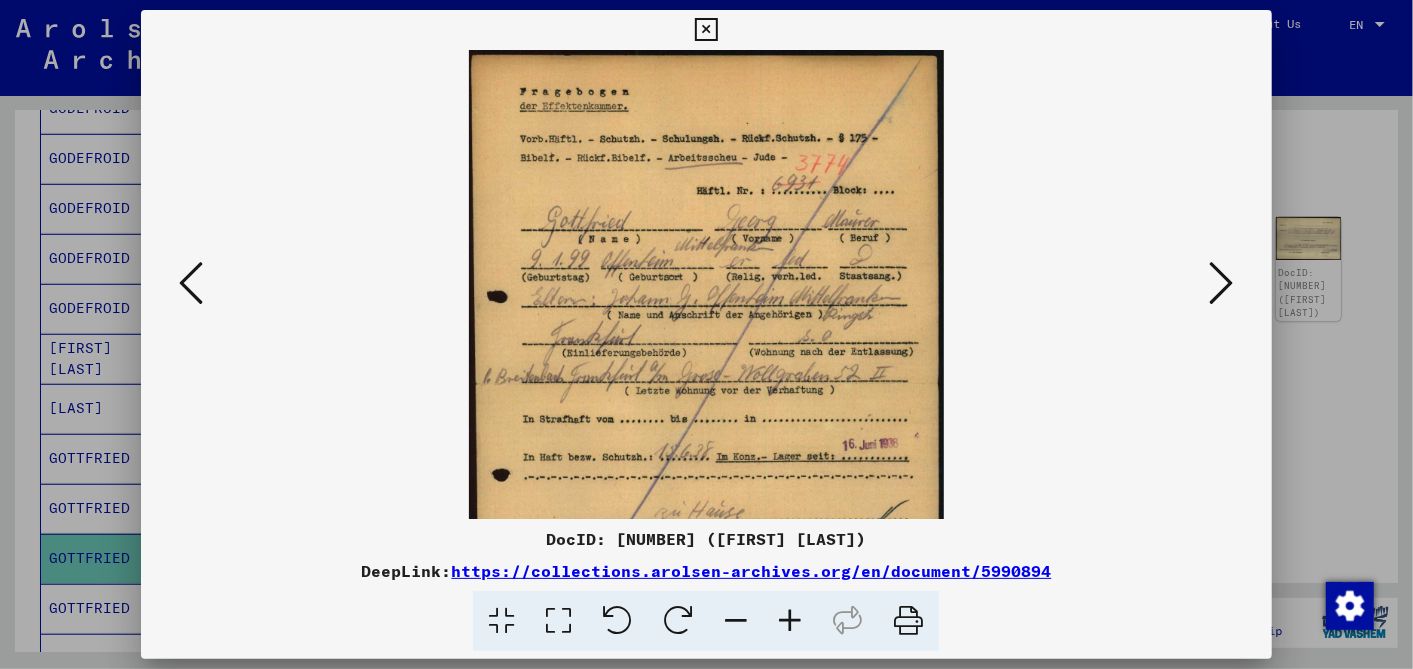 click at bounding box center [790, 621] 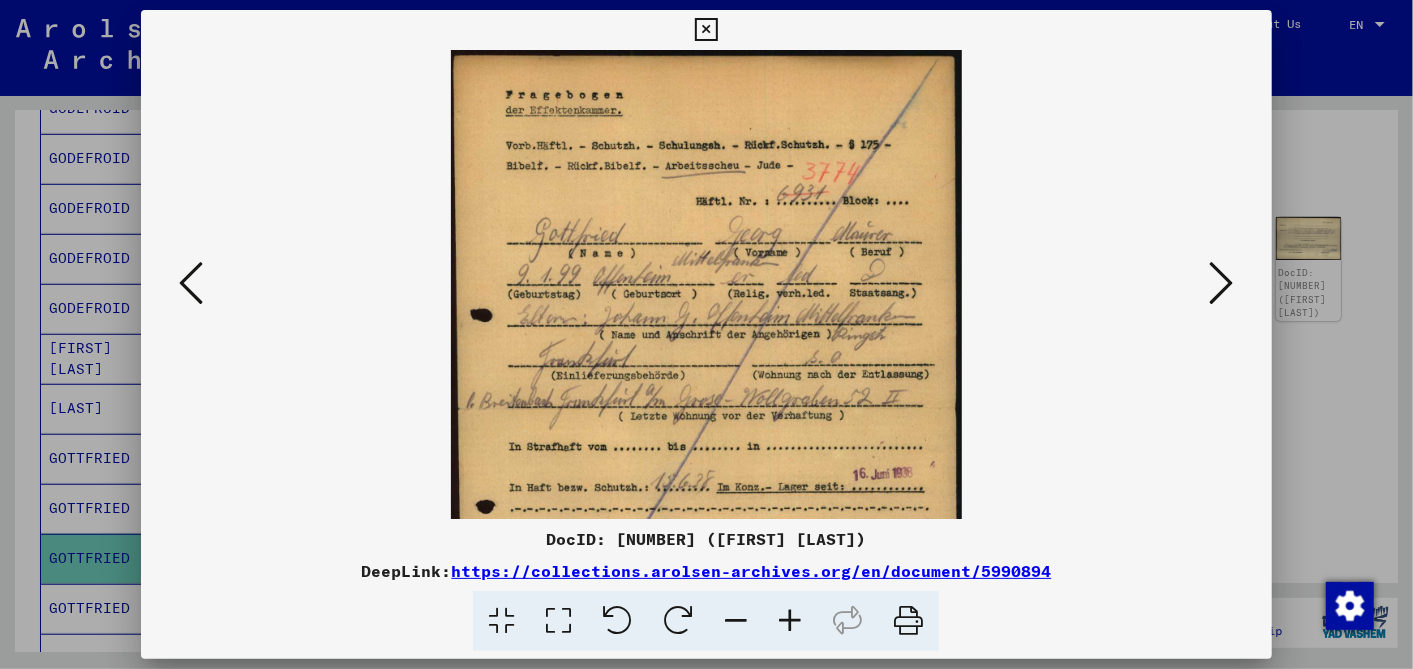 click at bounding box center (790, 621) 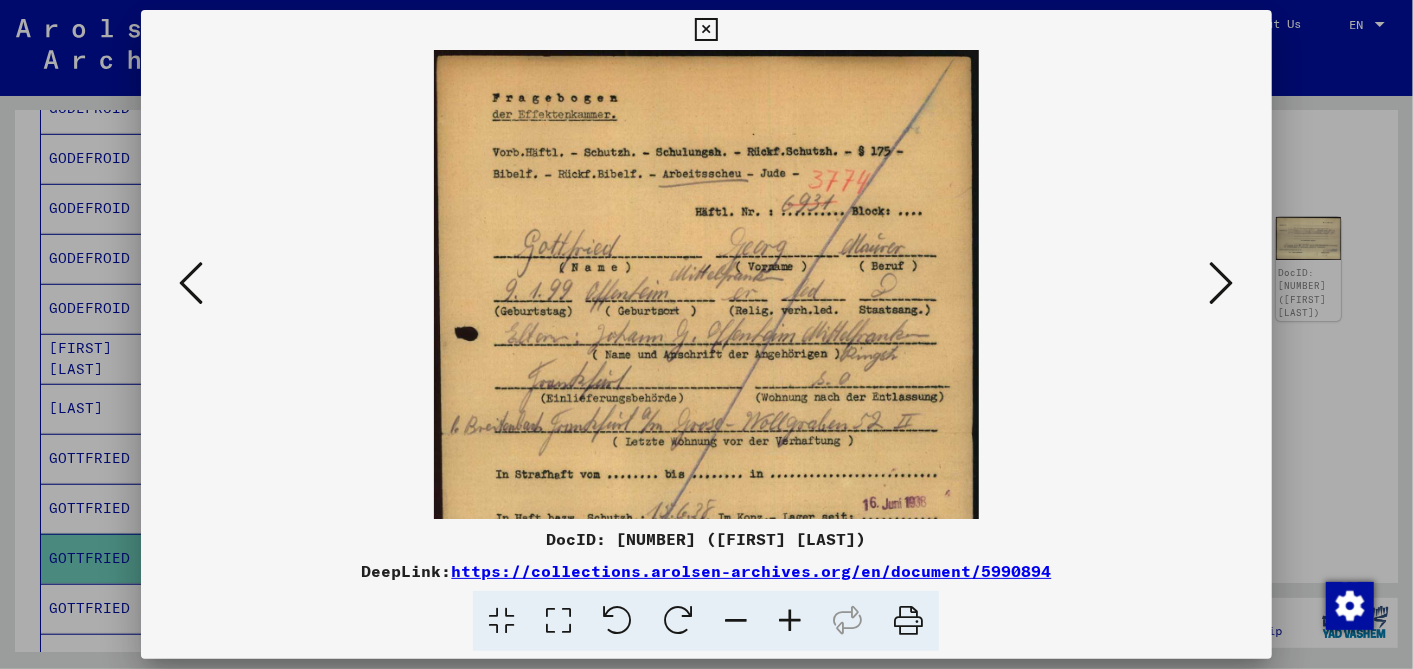 click at bounding box center (706, 30) 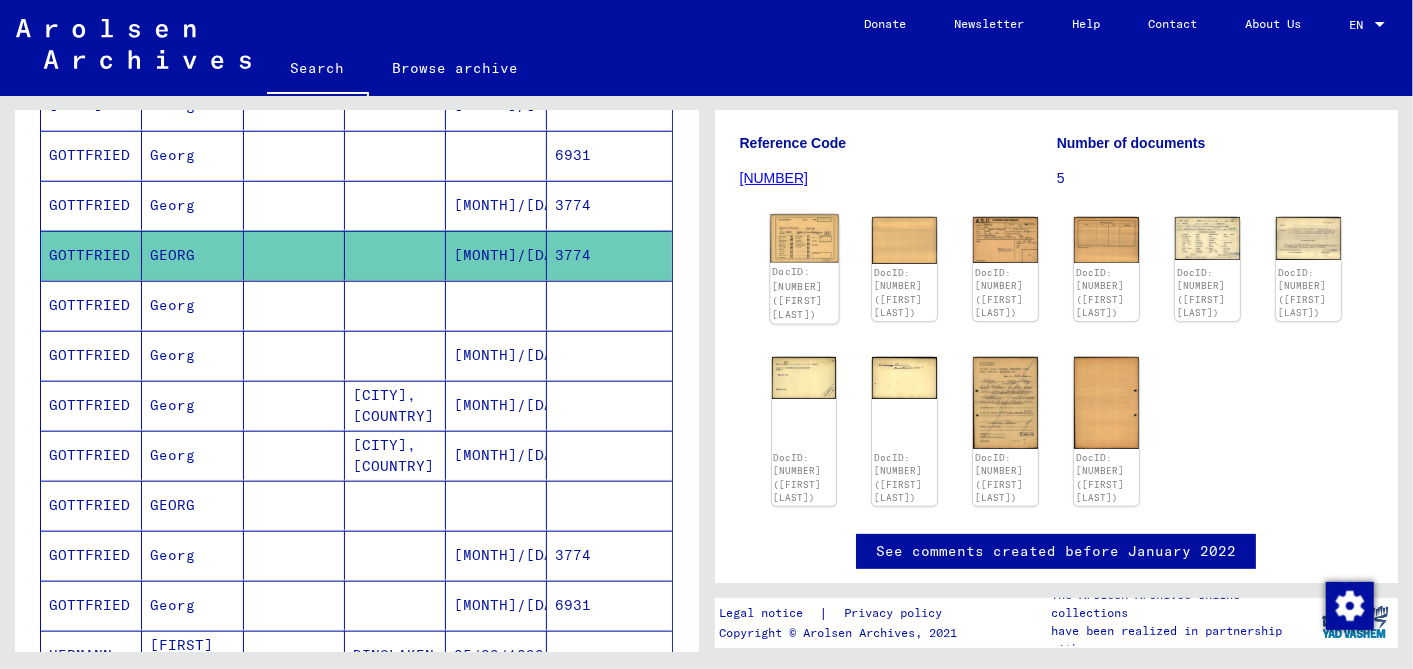 scroll, scrollTop: 1005, scrollLeft: 0, axis: vertical 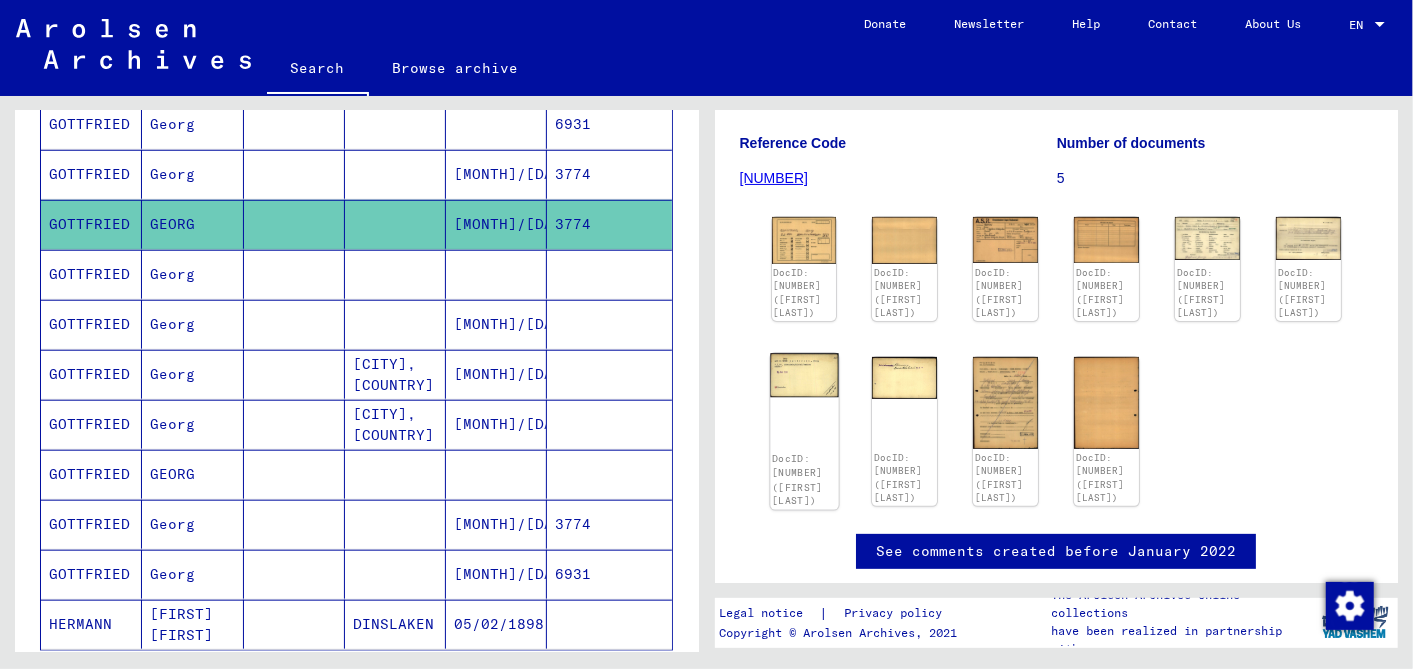 click 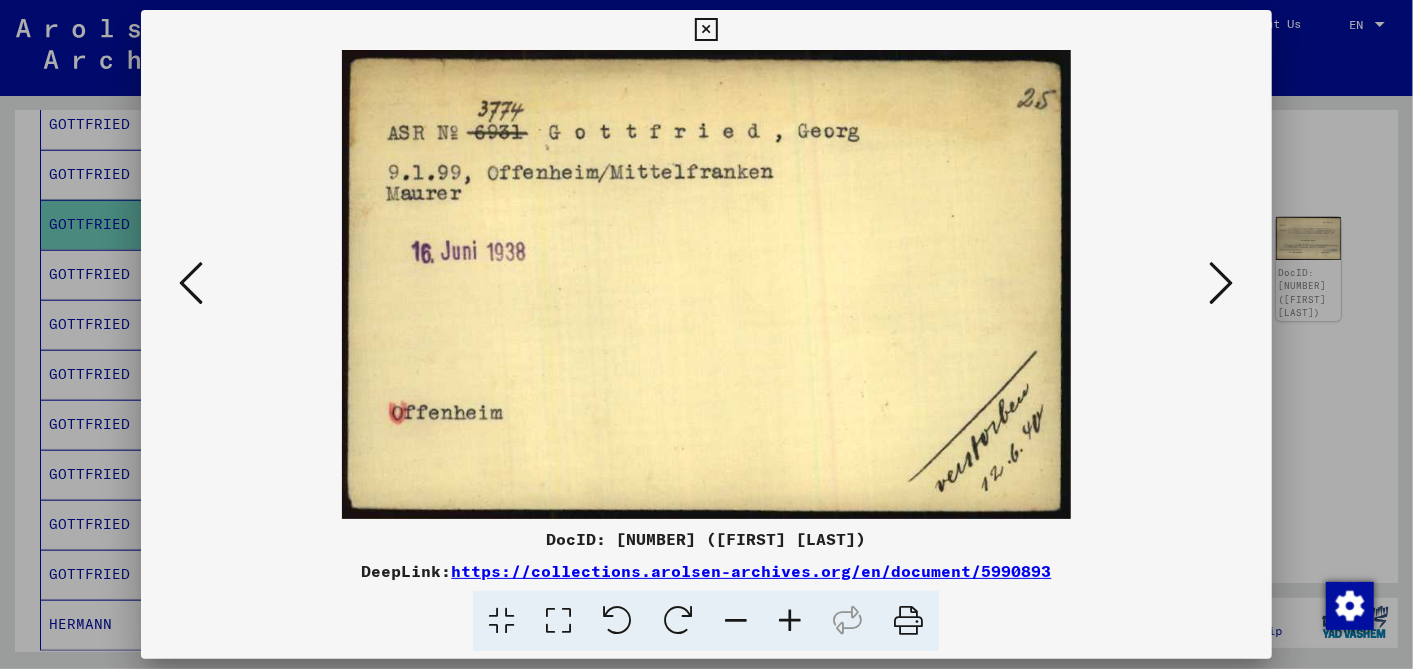 click at bounding box center (1222, 283) 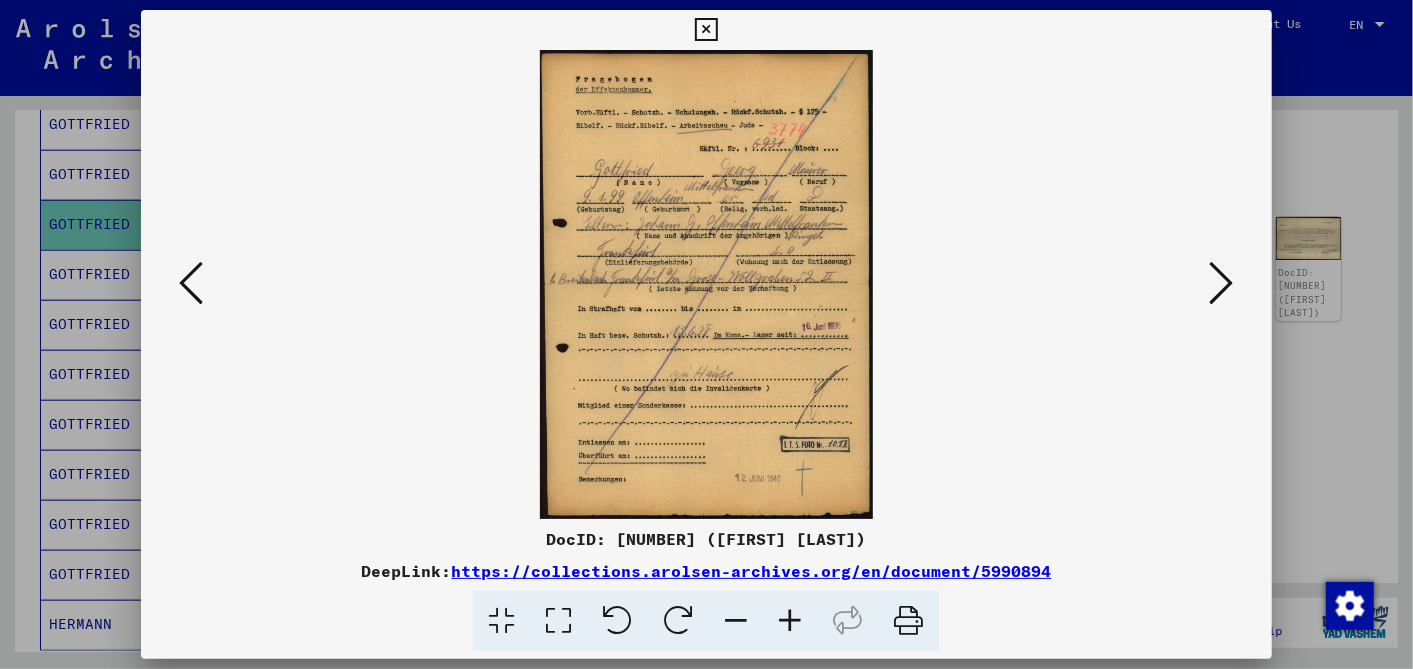 click at bounding box center (191, 283) 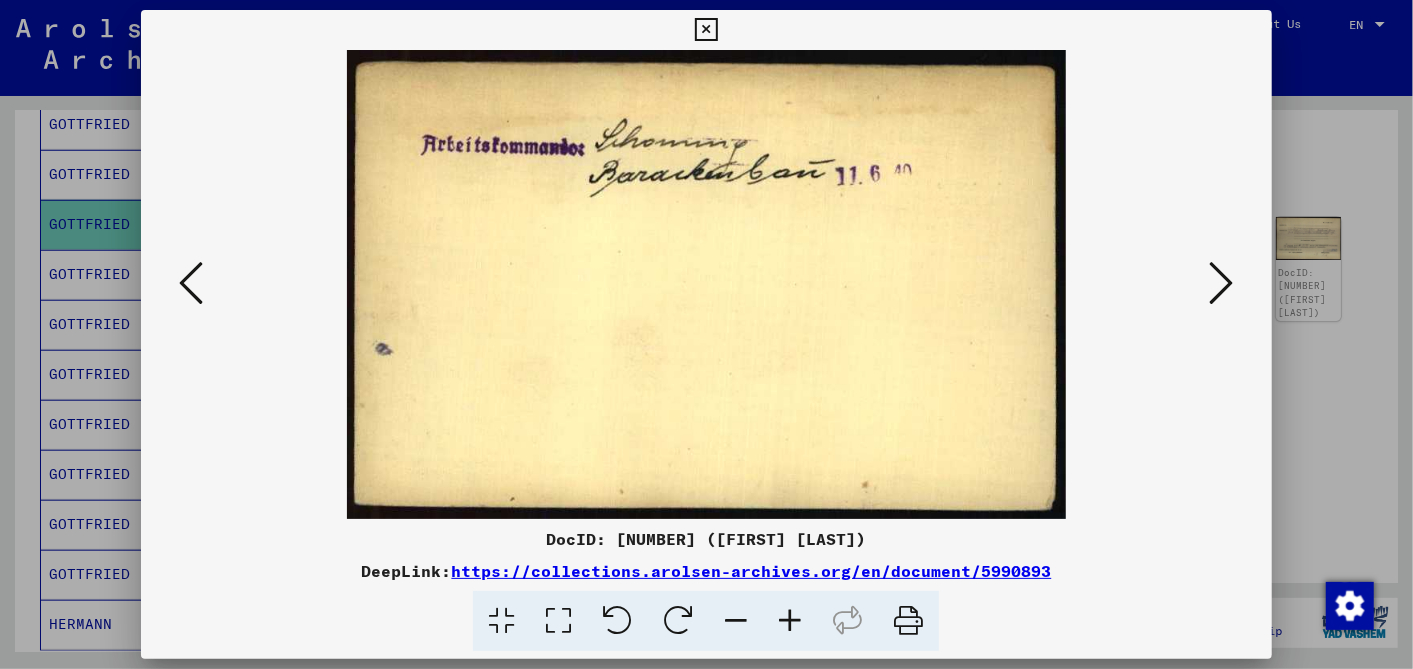 click at bounding box center [706, 30] 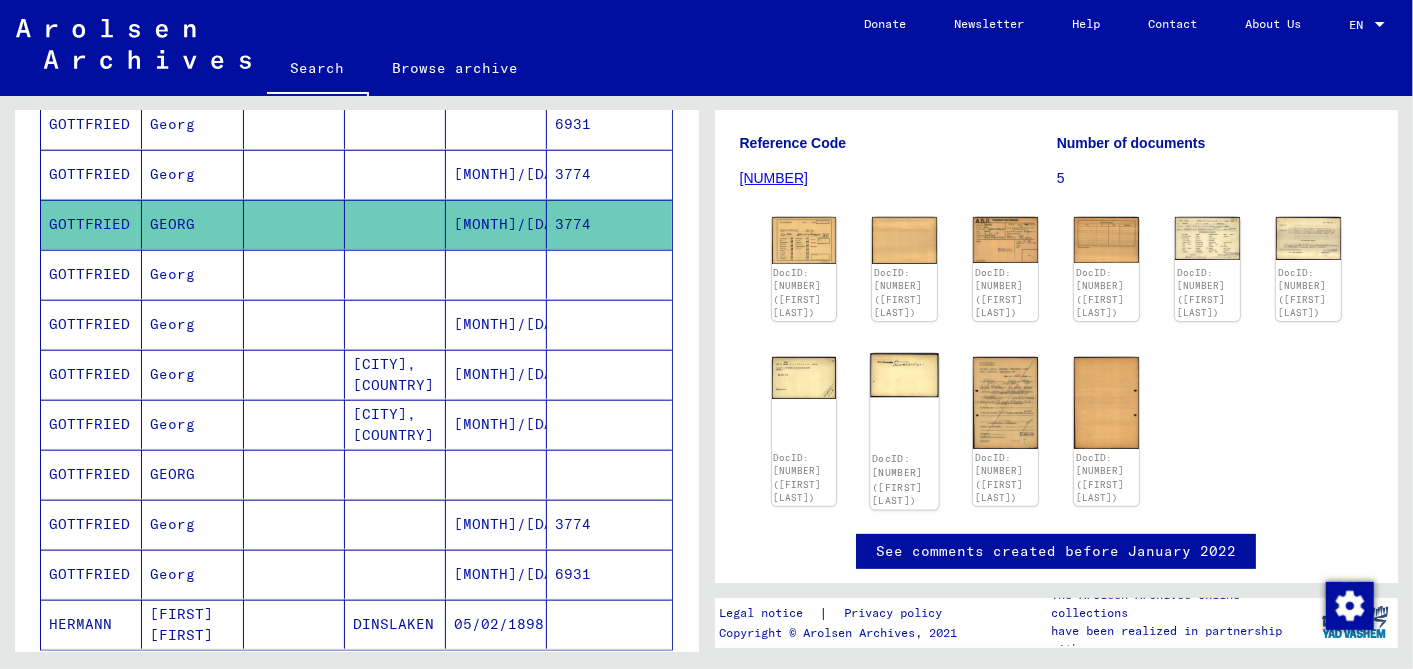 click 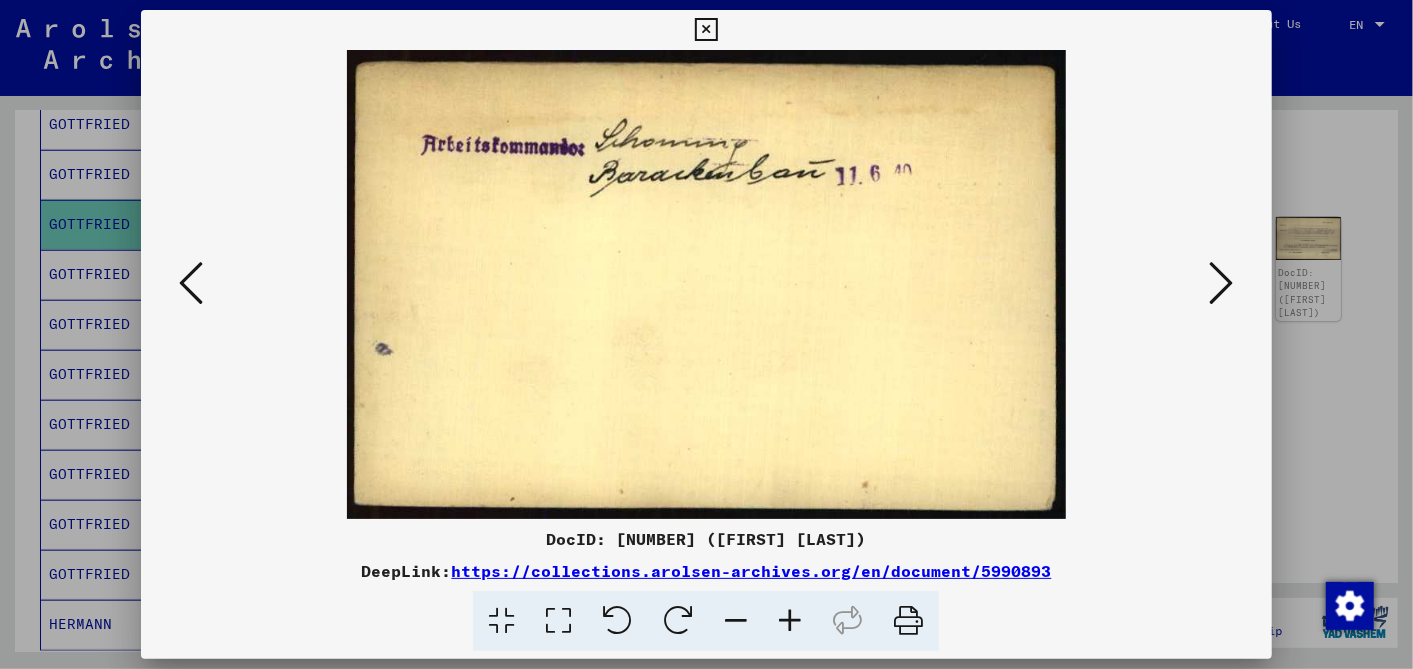 click at bounding box center [706, 30] 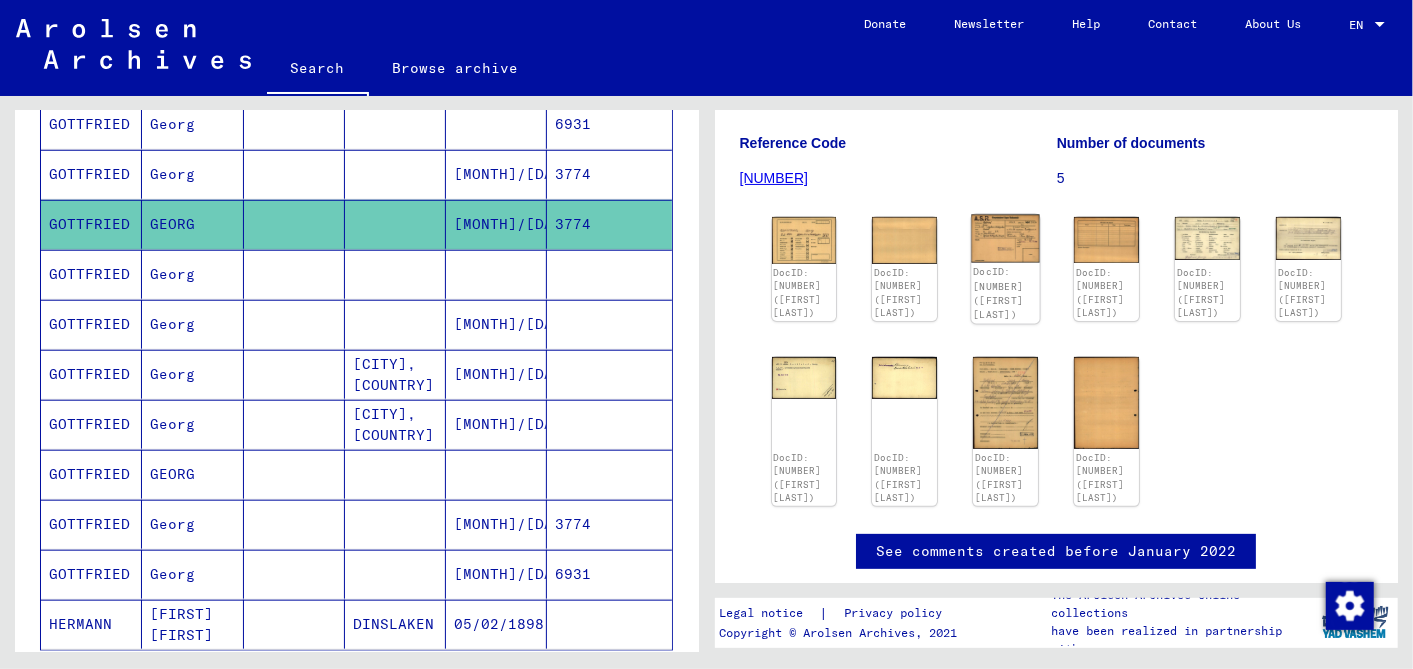 click 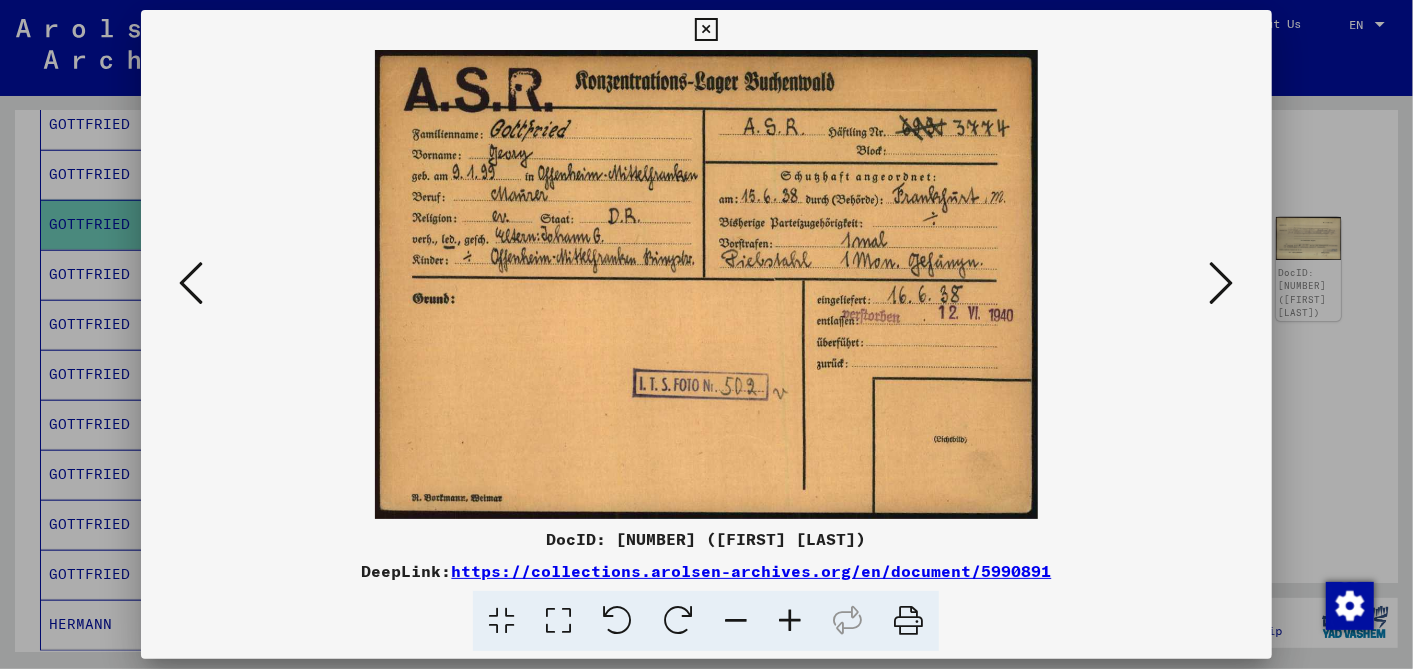 click at bounding box center (790, 621) 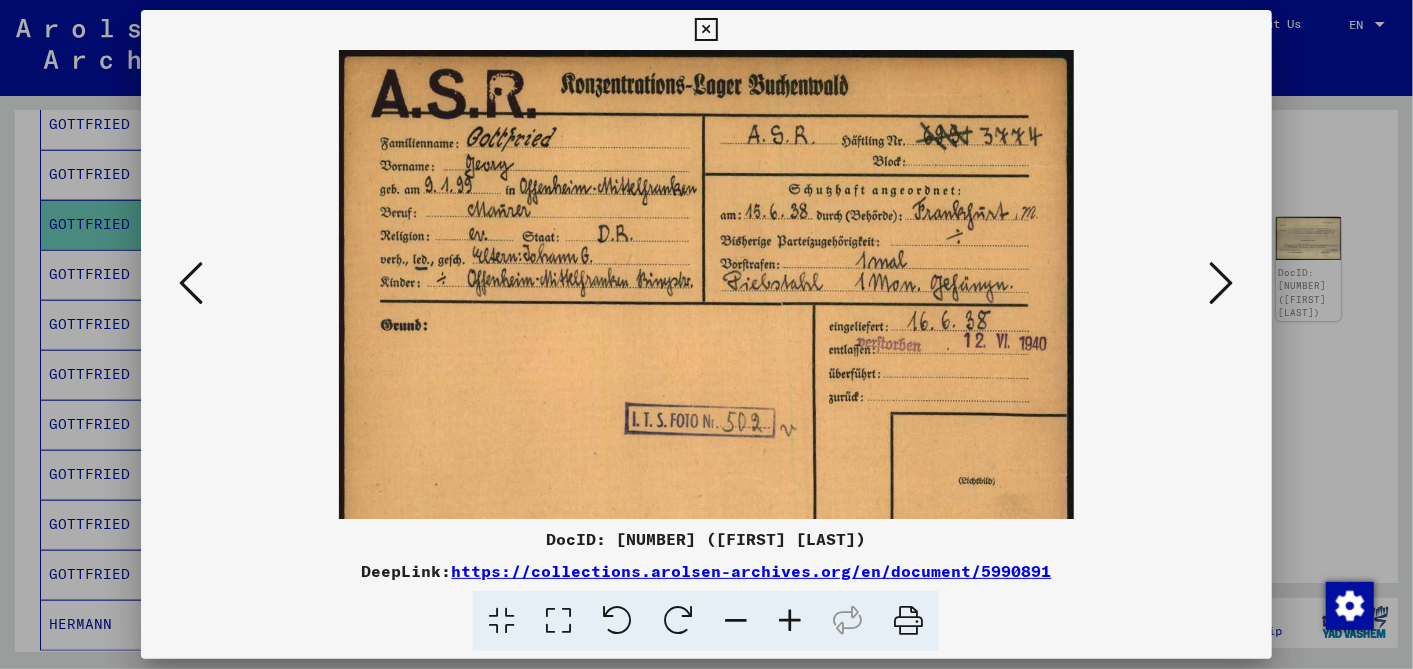 click at bounding box center [790, 621] 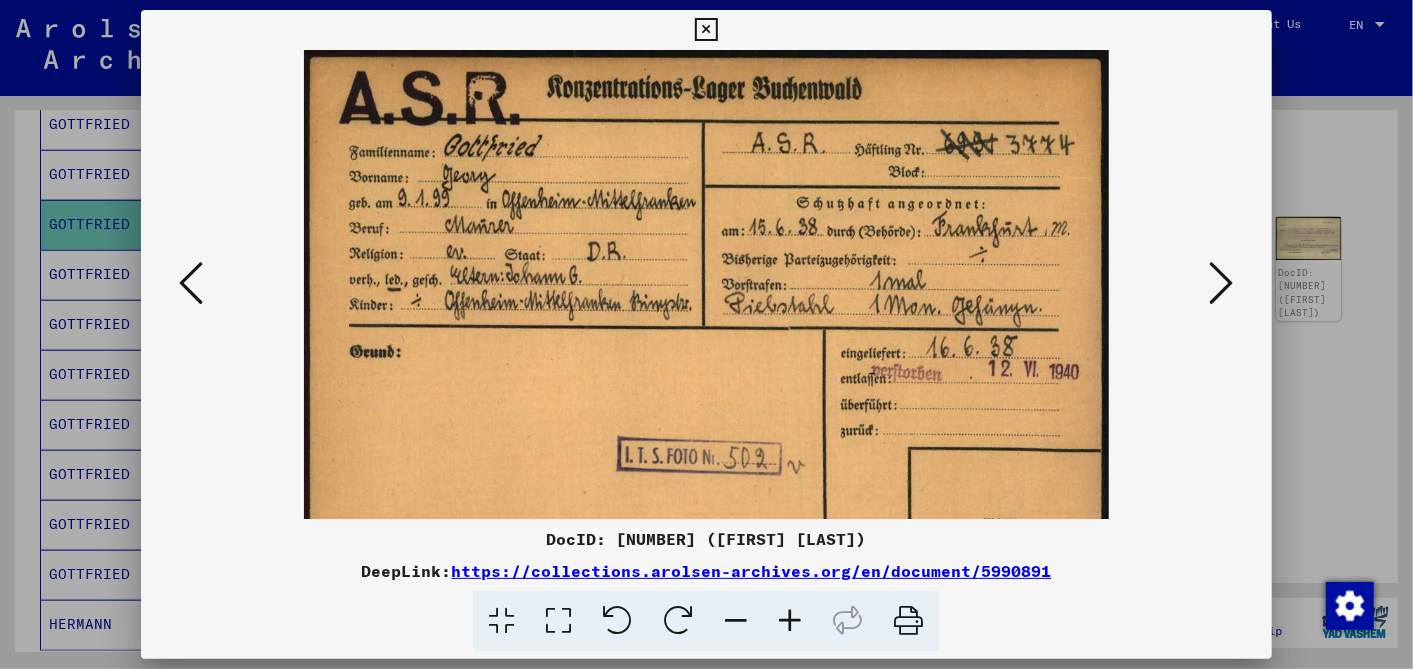 click at bounding box center [790, 621] 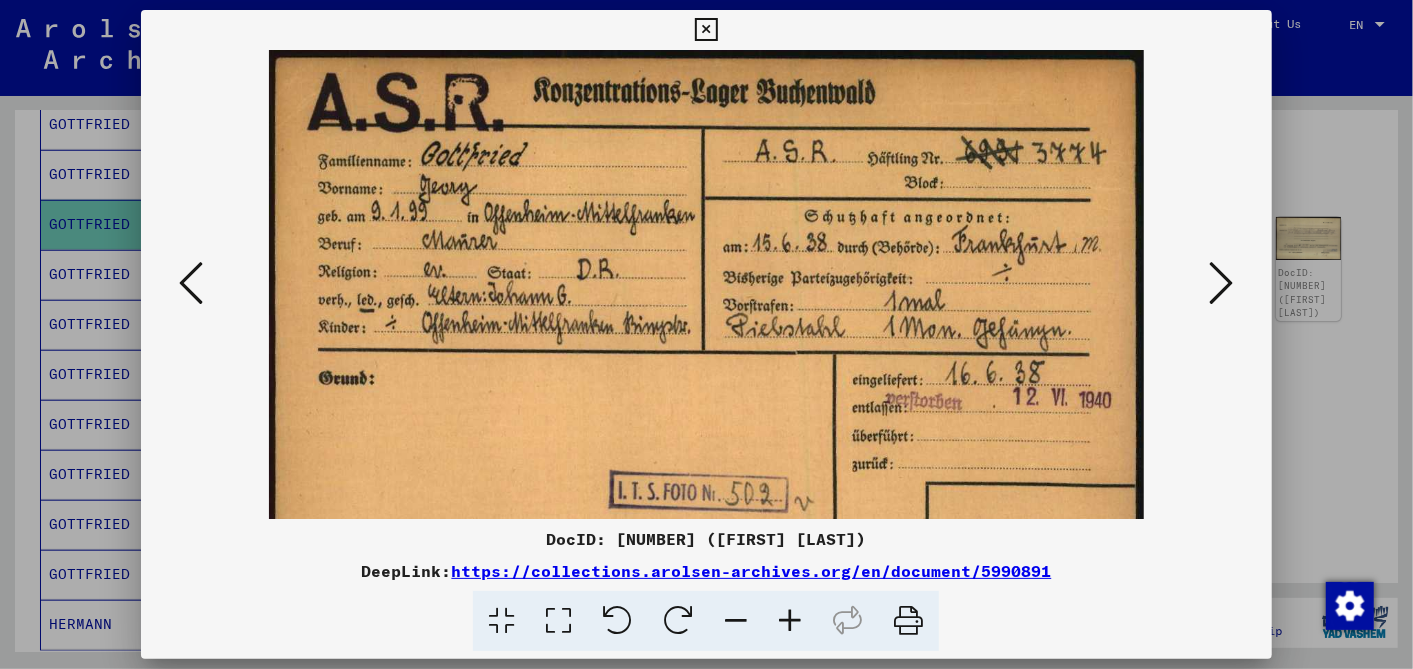 click at bounding box center [790, 621] 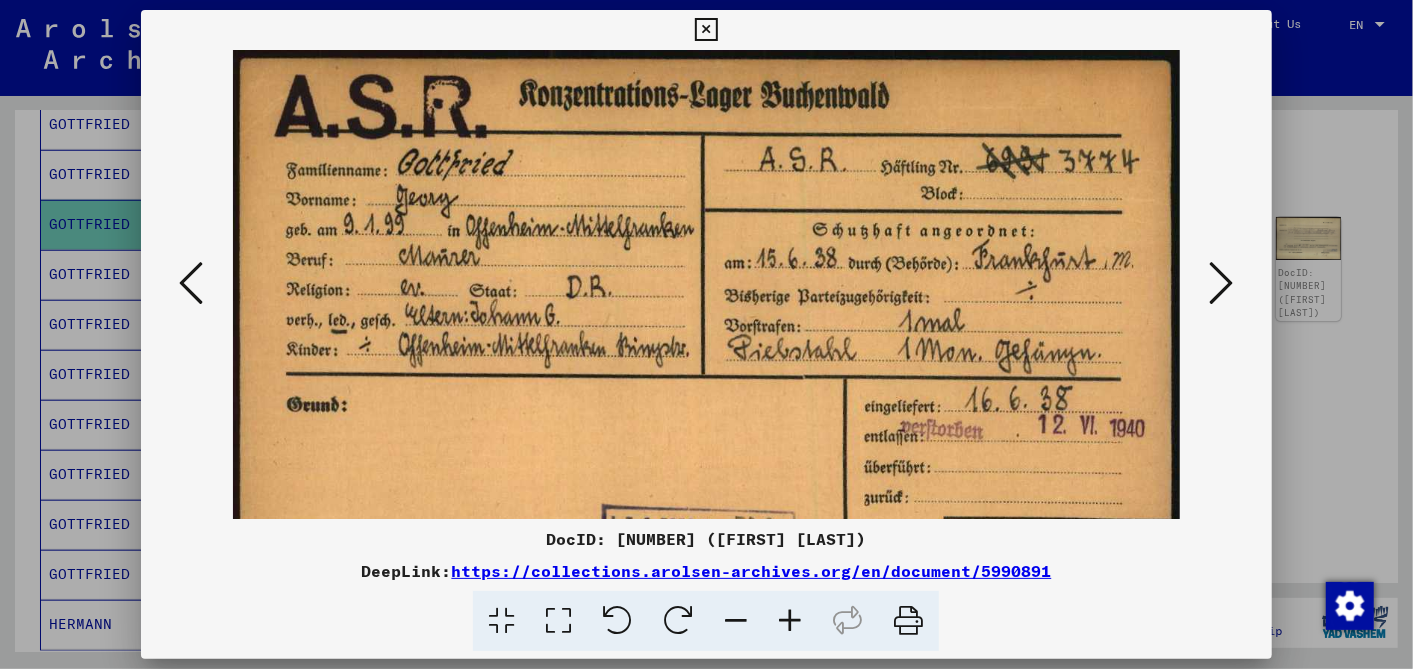 click at bounding box center [790, 621] 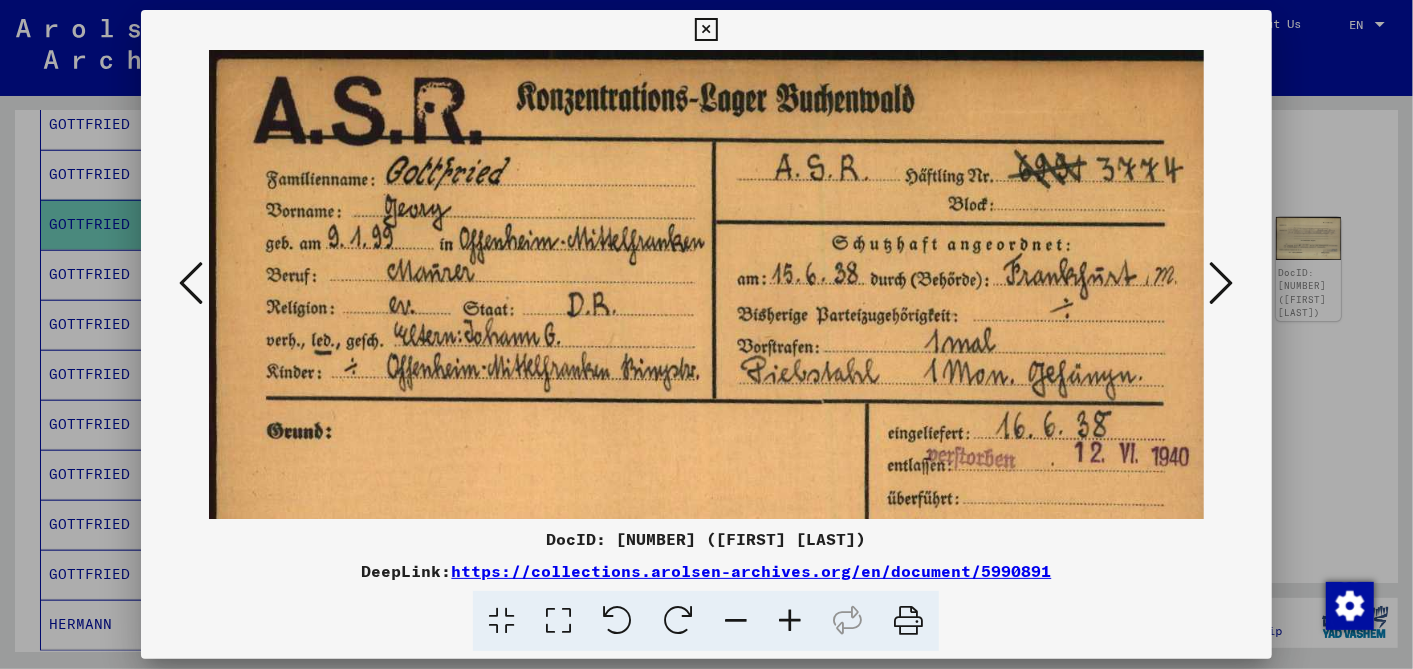 click at bounding box center (790, 621) 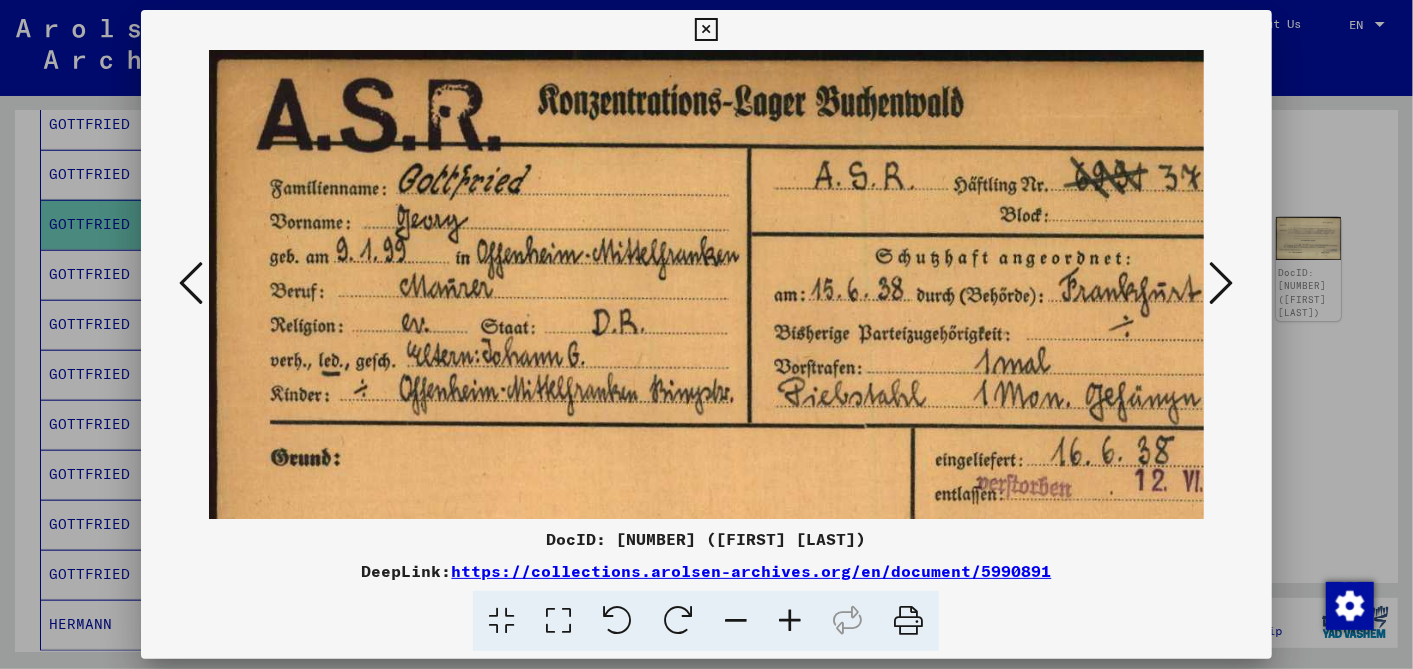 click at bounding box center (706, 30) 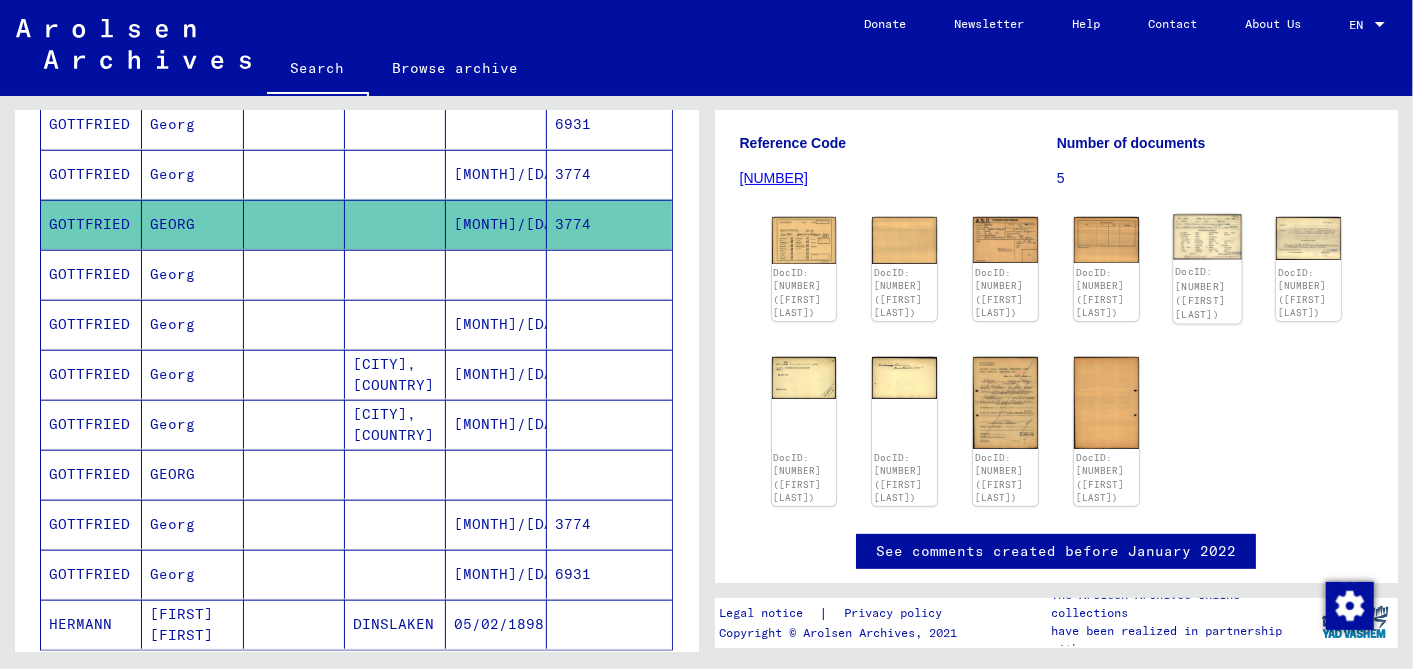 click 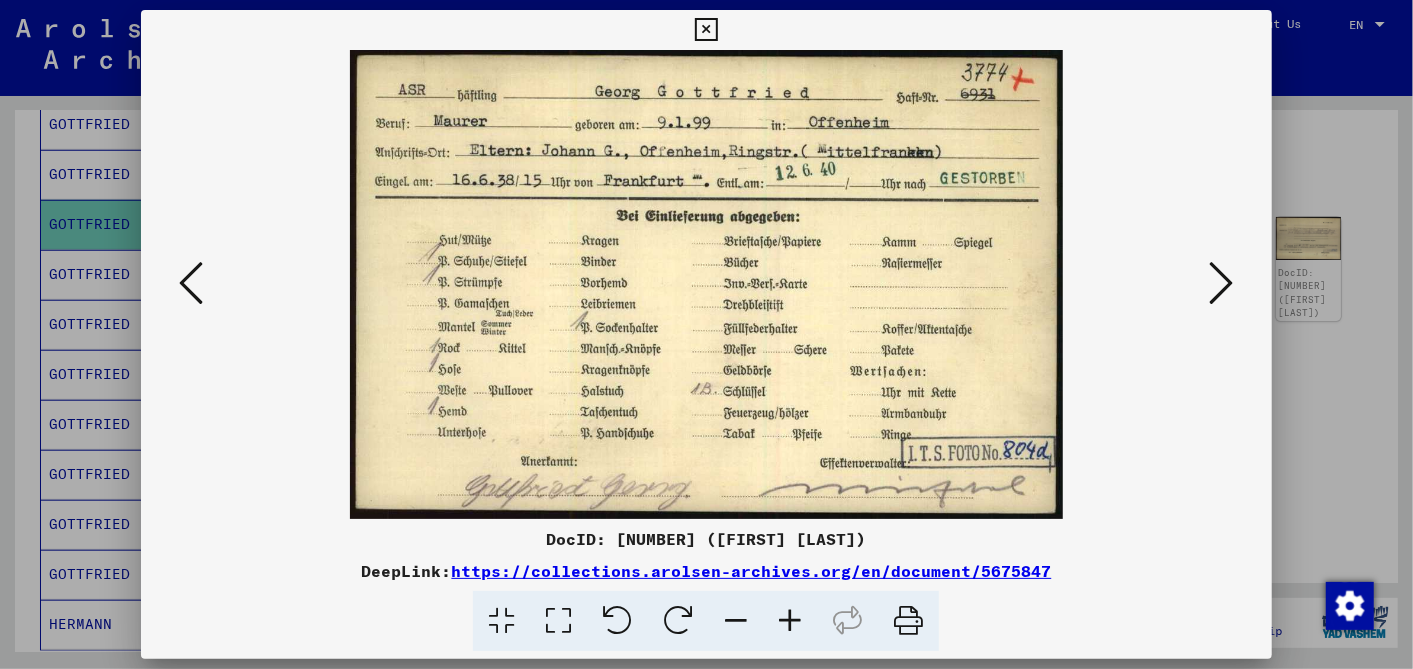click at bounding box center [1222, 283] 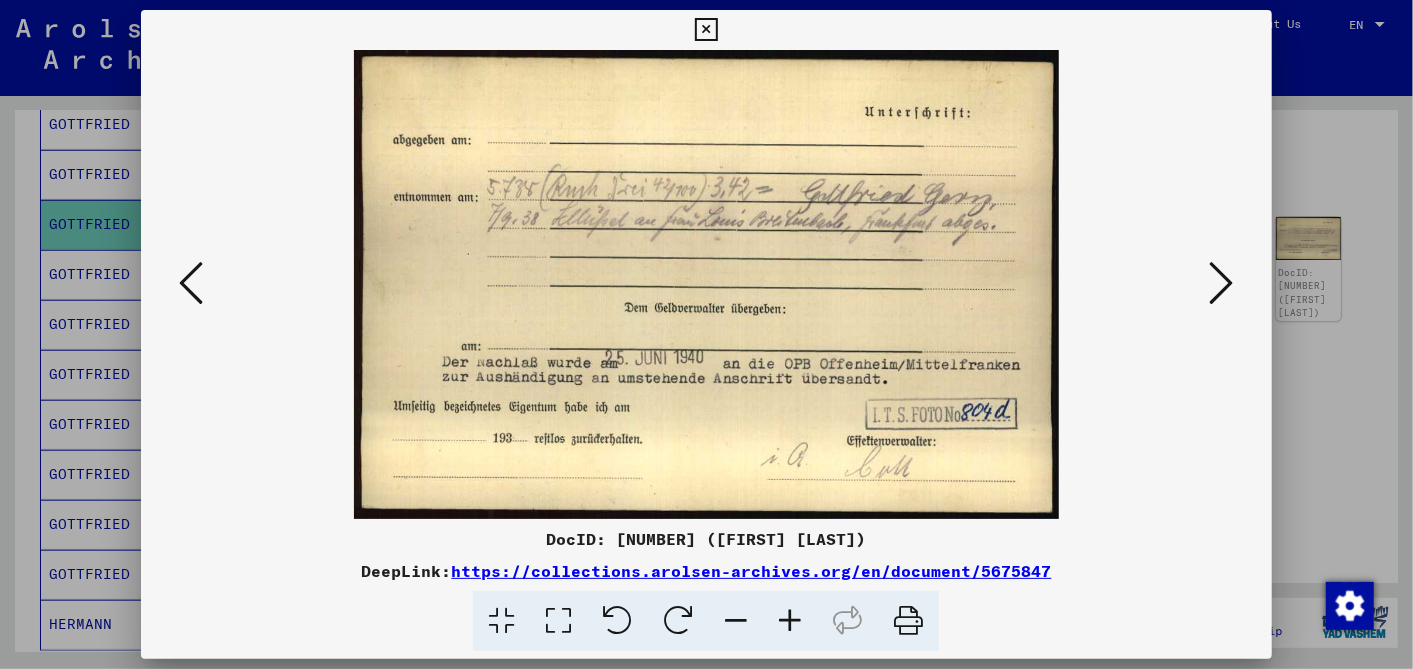 click at bounding box center (1222, 283) 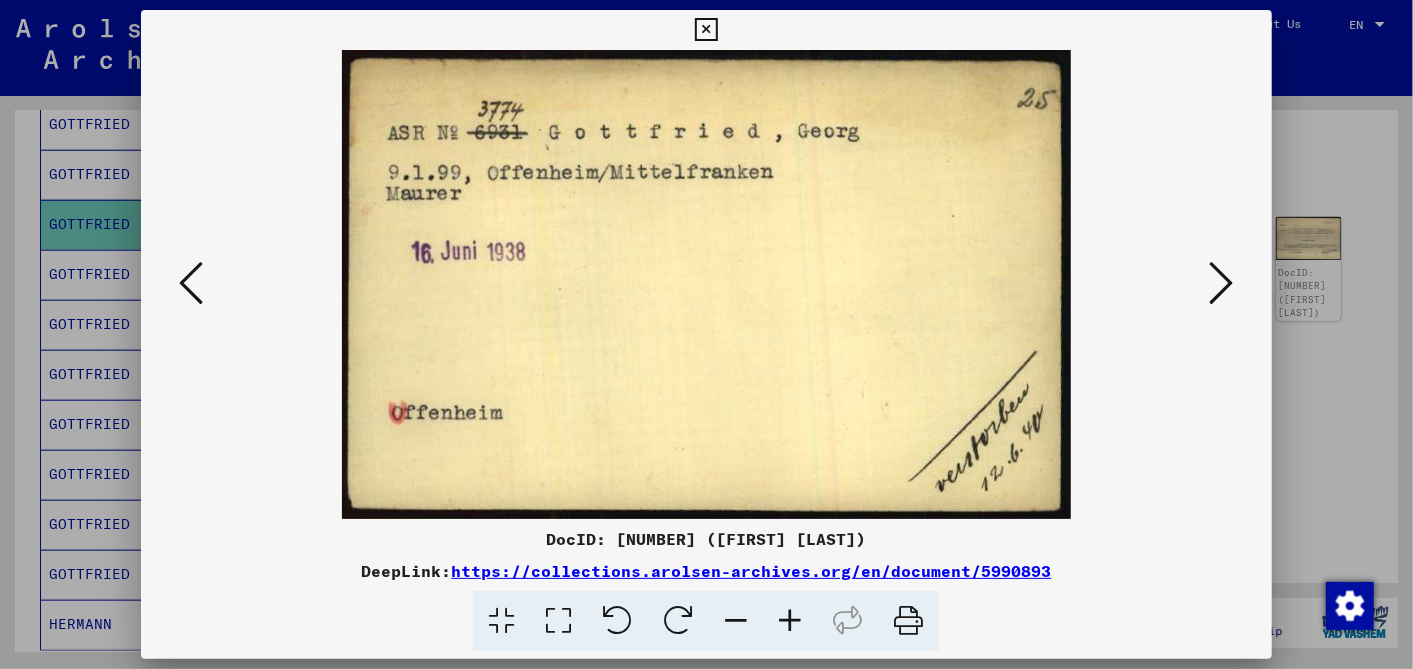 click at bounding box center [1222, 283] 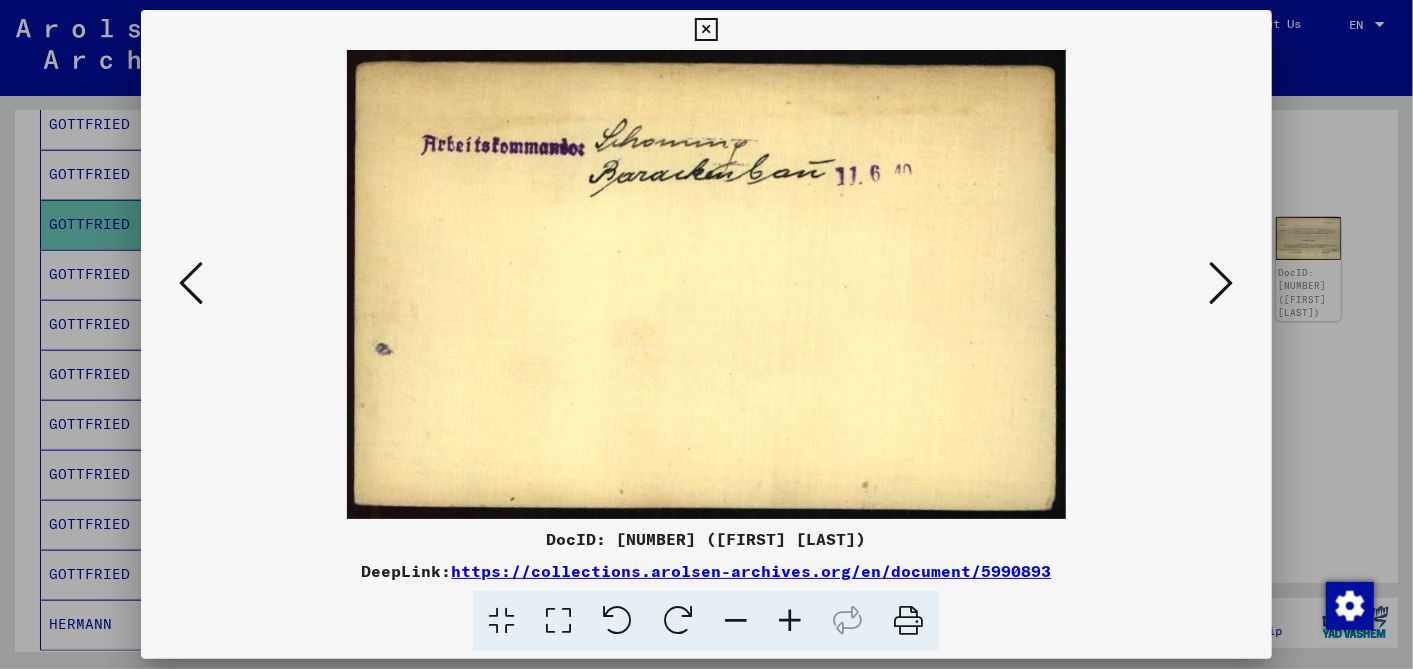 click at bounding box center (191, 283) 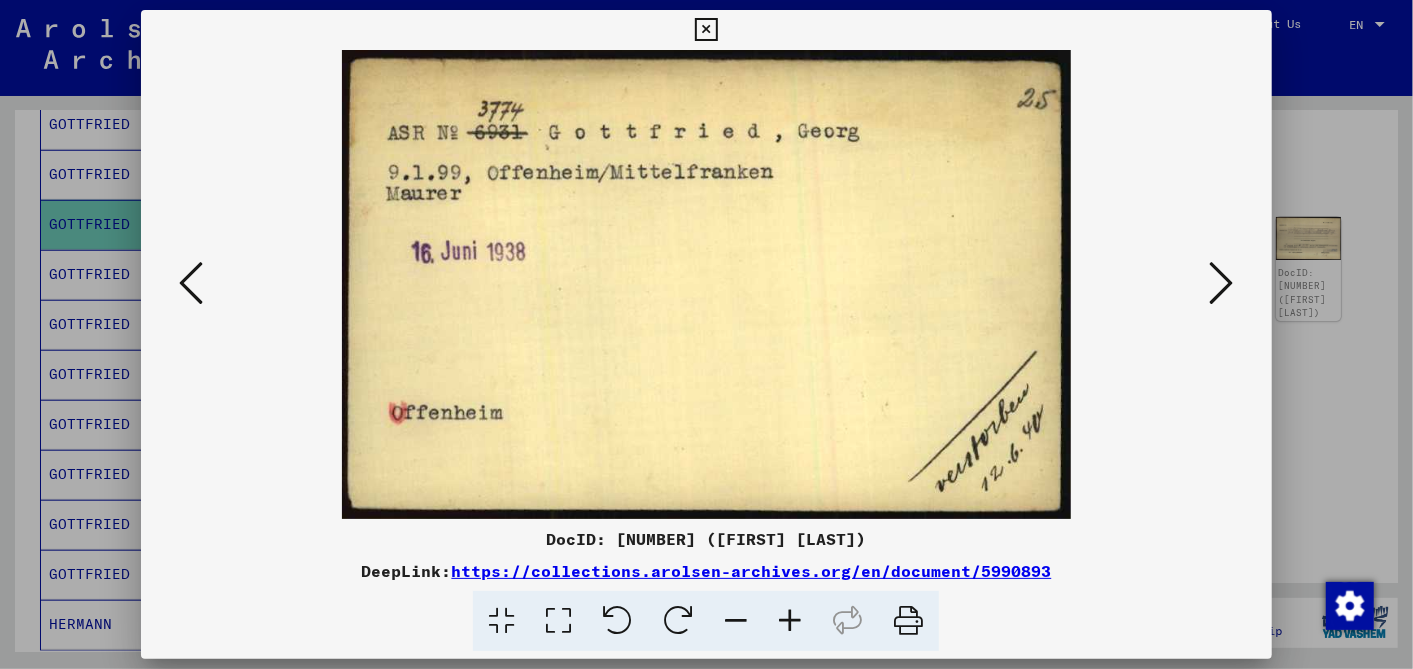click at bounding box center (706, 30) 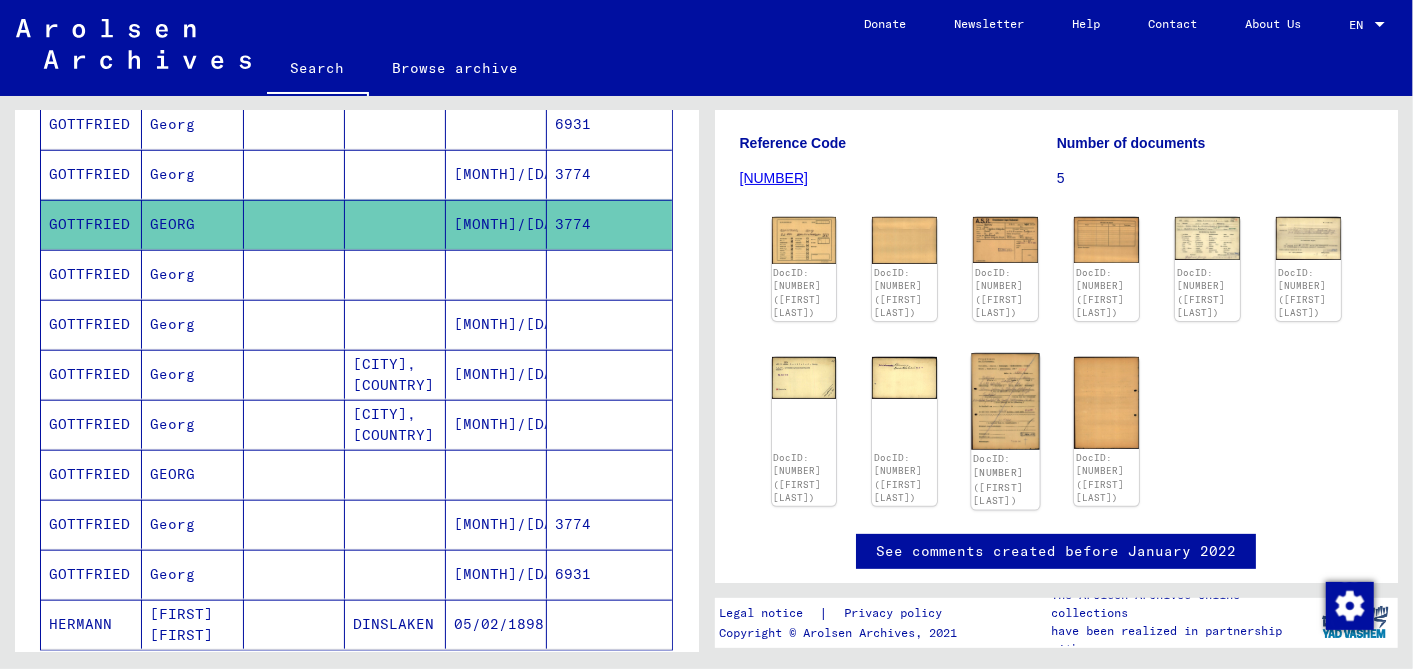 click 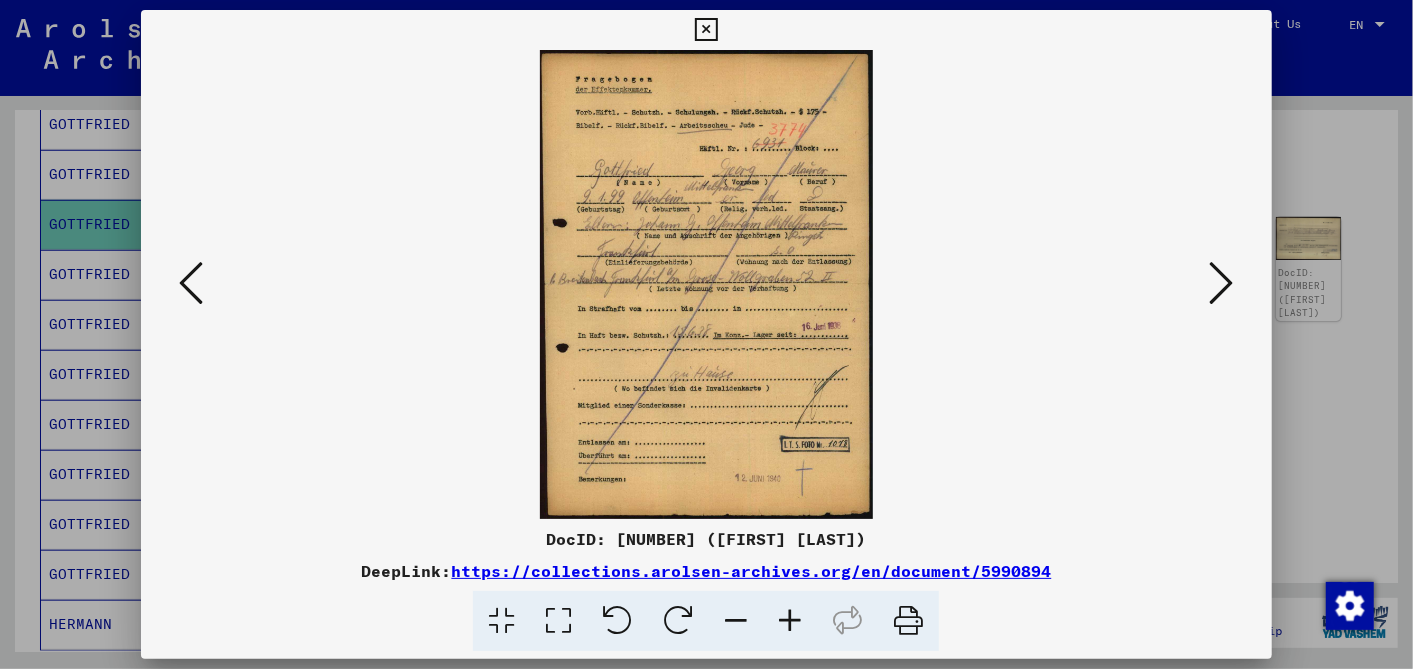 click at bounding box center [790, 621] 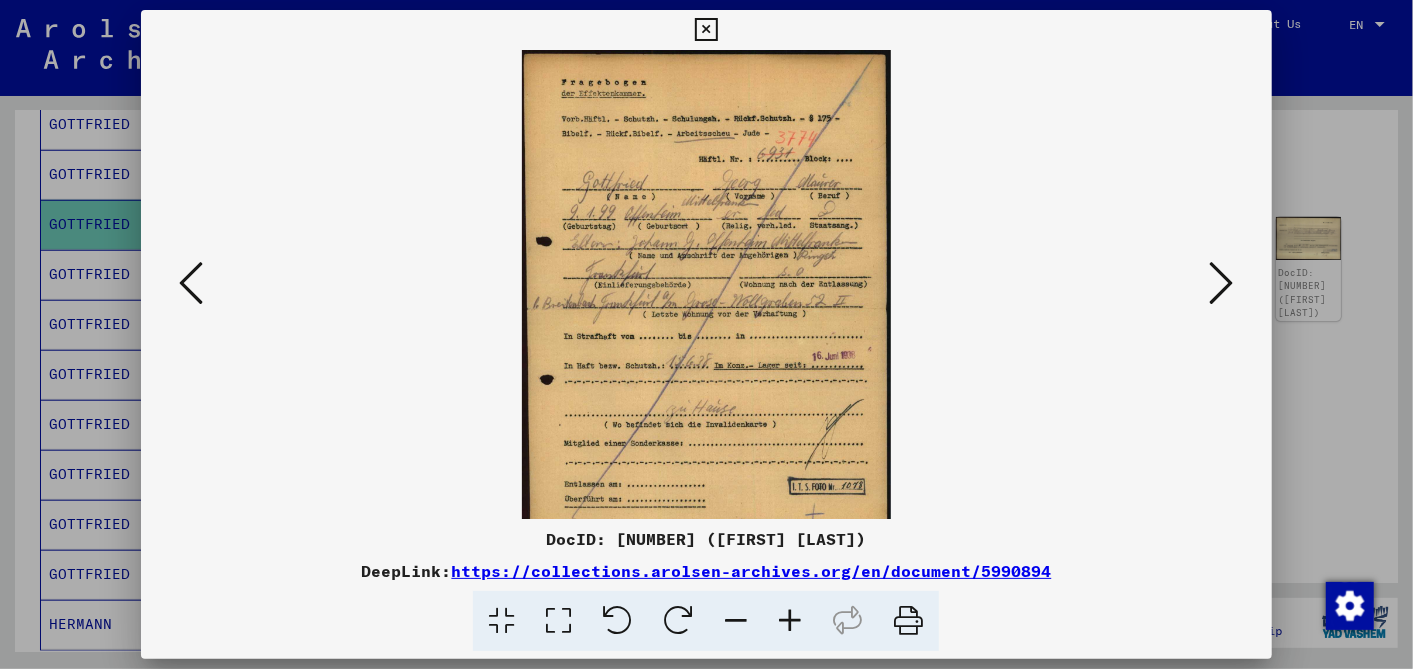 click at bounding box center (790, 621) 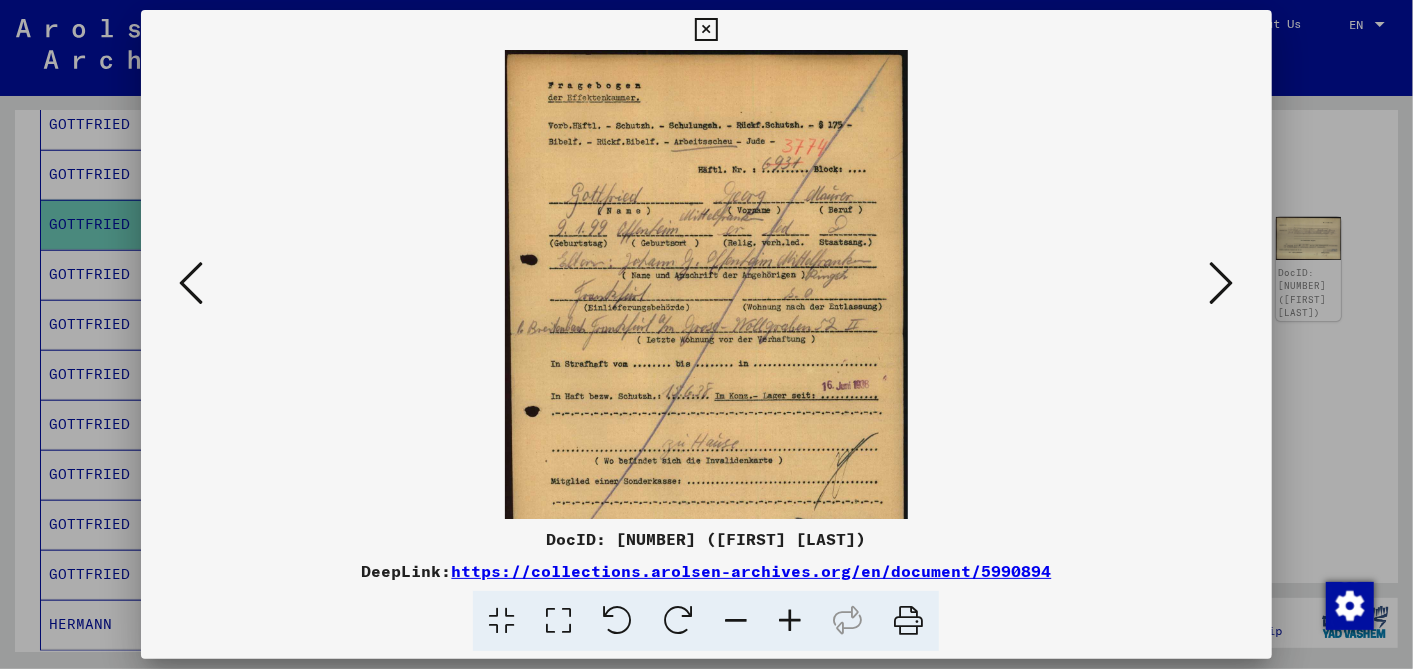 click at bounding box center (790, 621) 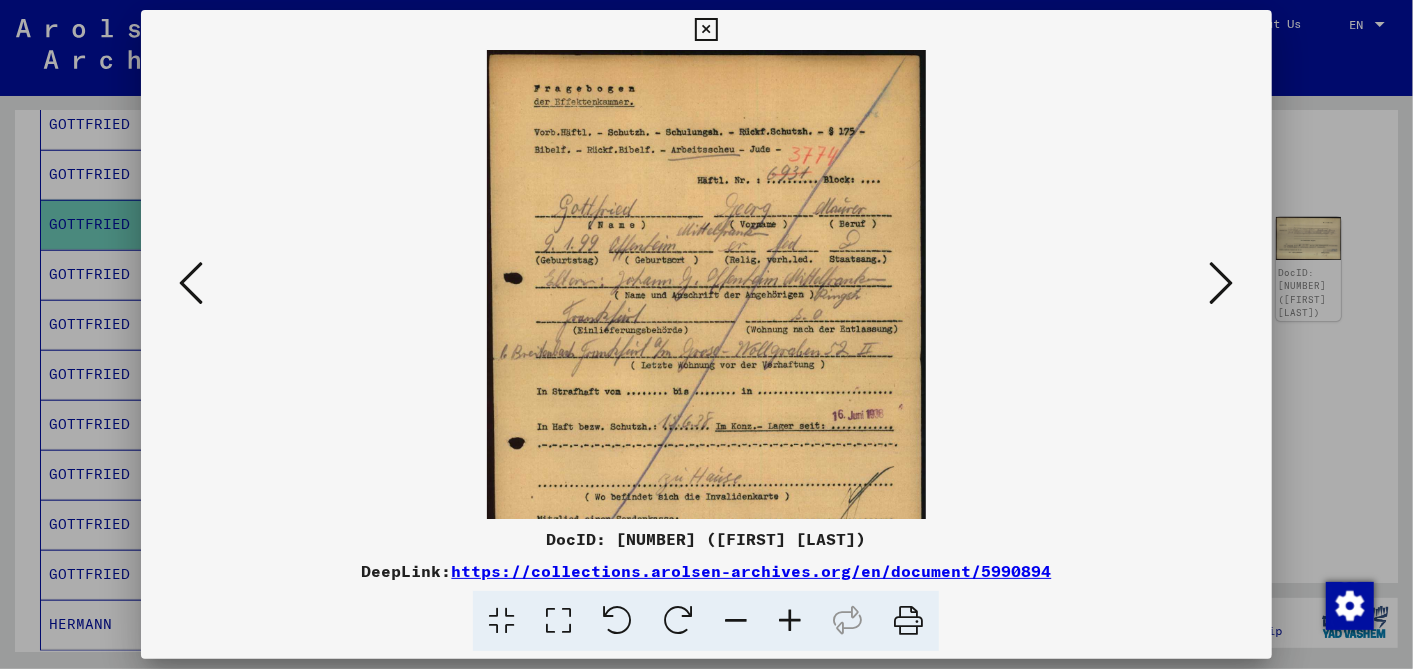 click at bounding box center [790, 621] 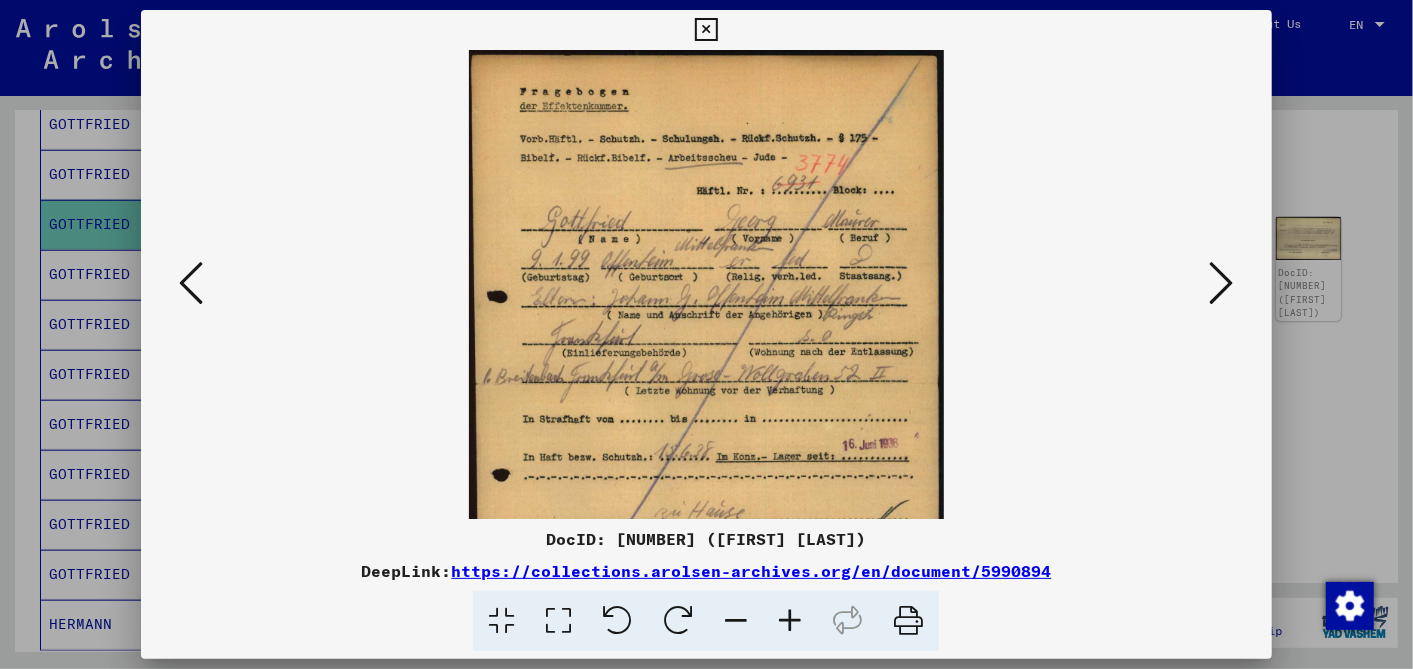 click at bounding box center [790, 621] 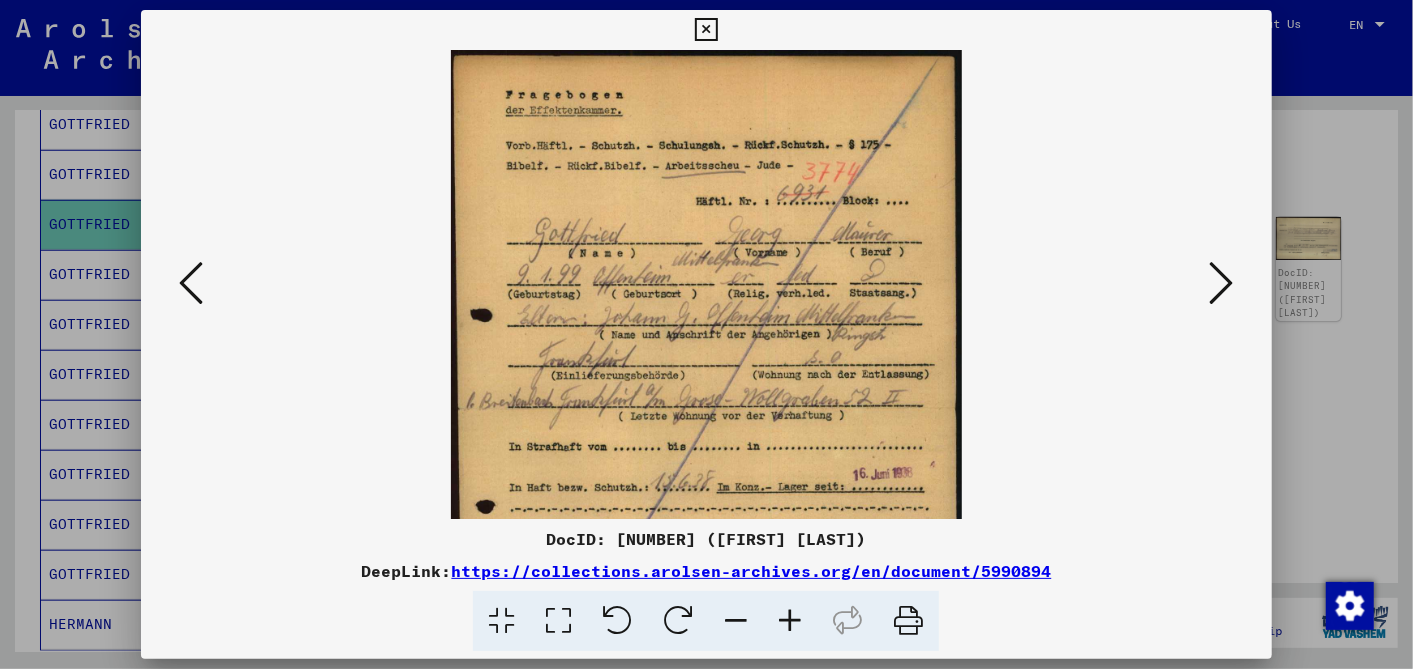 click at bounding box center (790, 621) 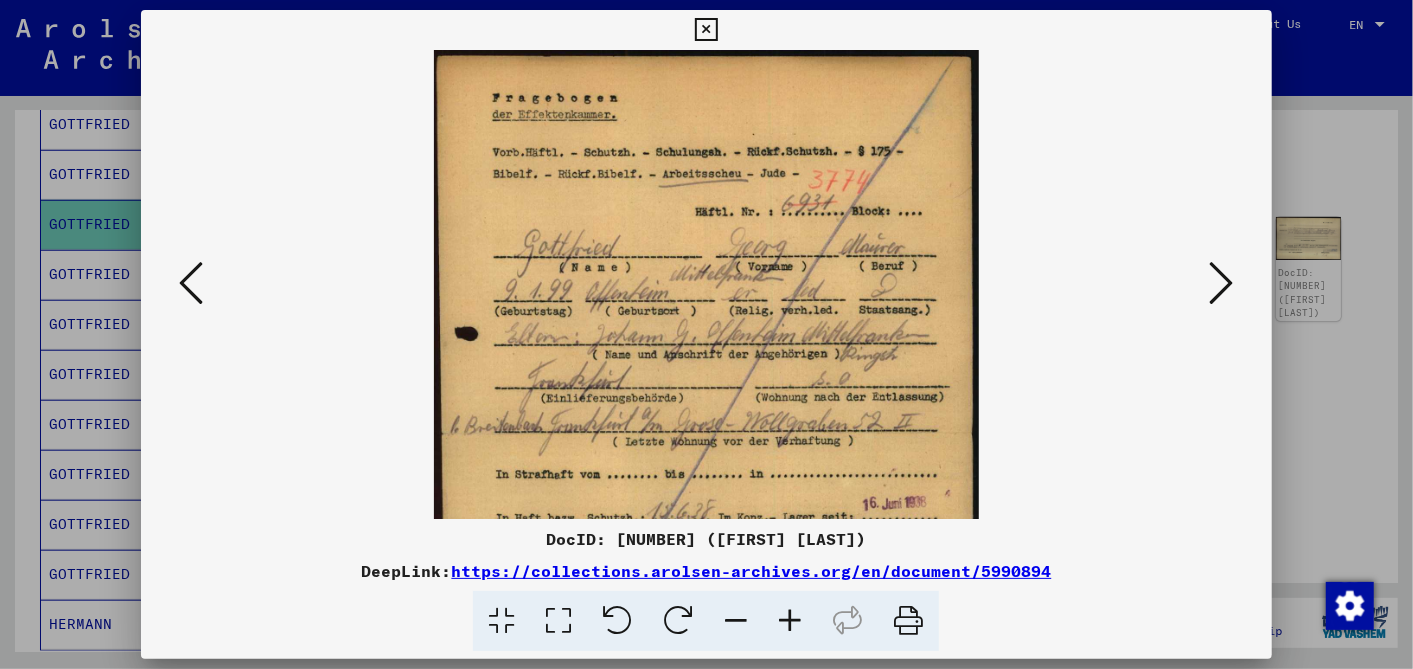 click at bounding box center [790, 621] 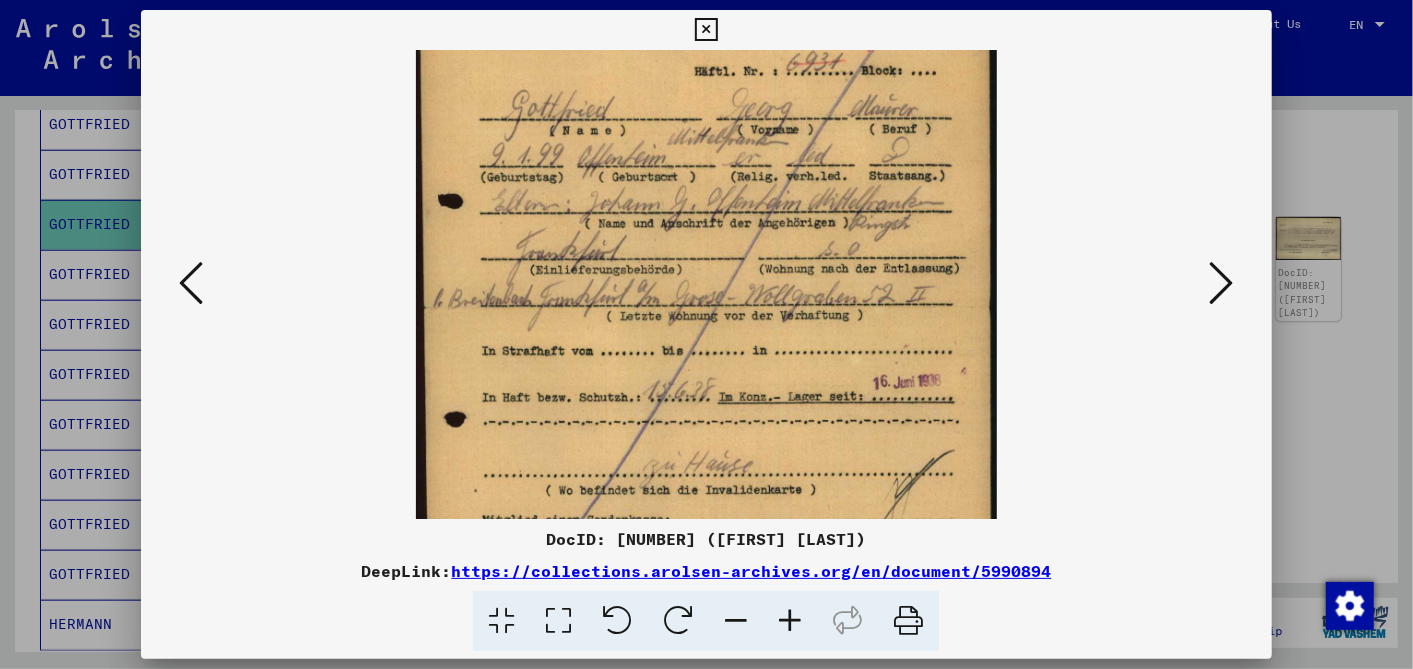 scroll, scrollTop: 161, scrollLeft: 0, axis: vertical 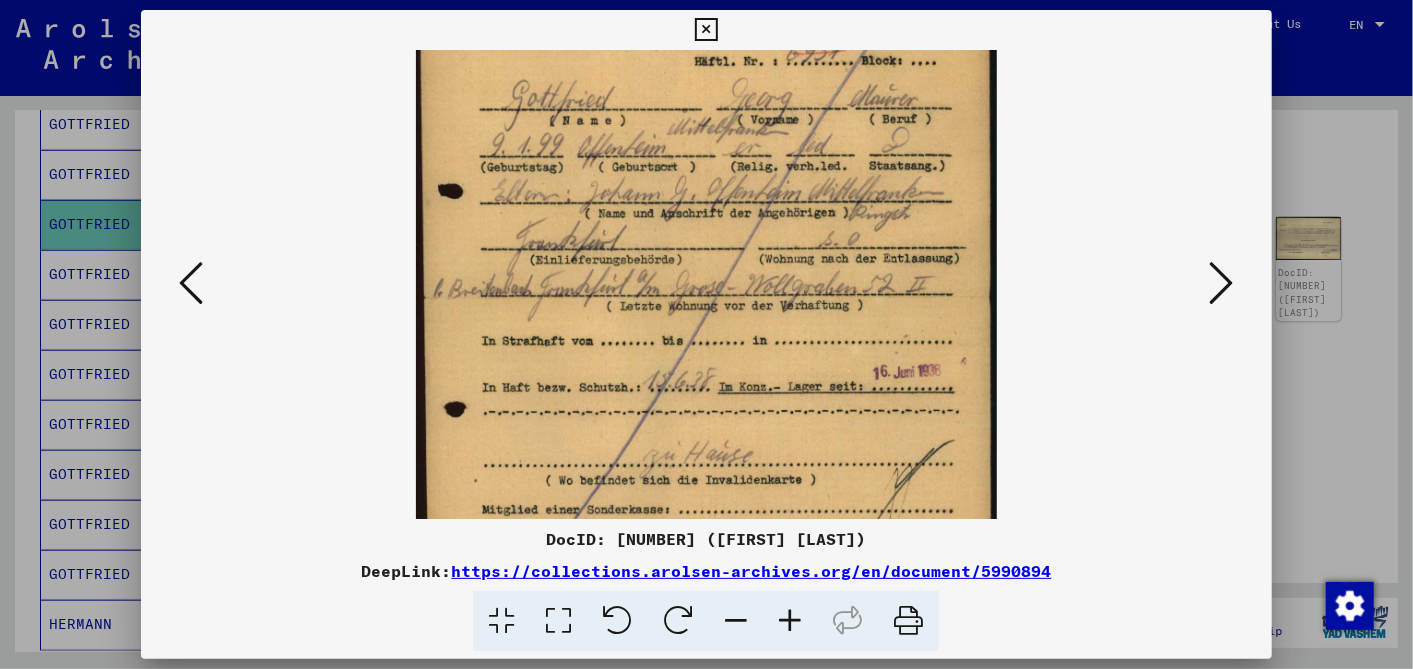 drag, startPoint x: 691, startPoint y: 338, endPoint x: 691, endPoint y: 238, distance: 100 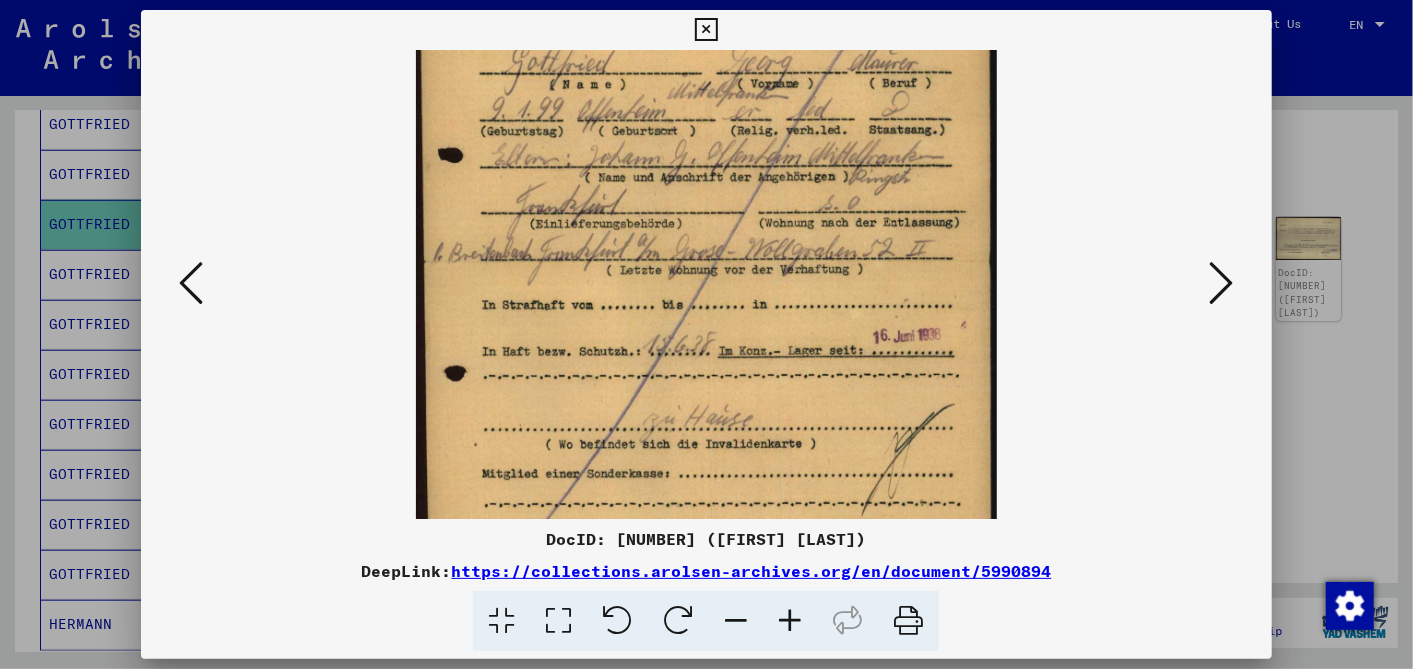 drag, startPoint x: 700, startPoint y: 360, endPoint x: 711, endPoint y: 324, distance: 37.64306 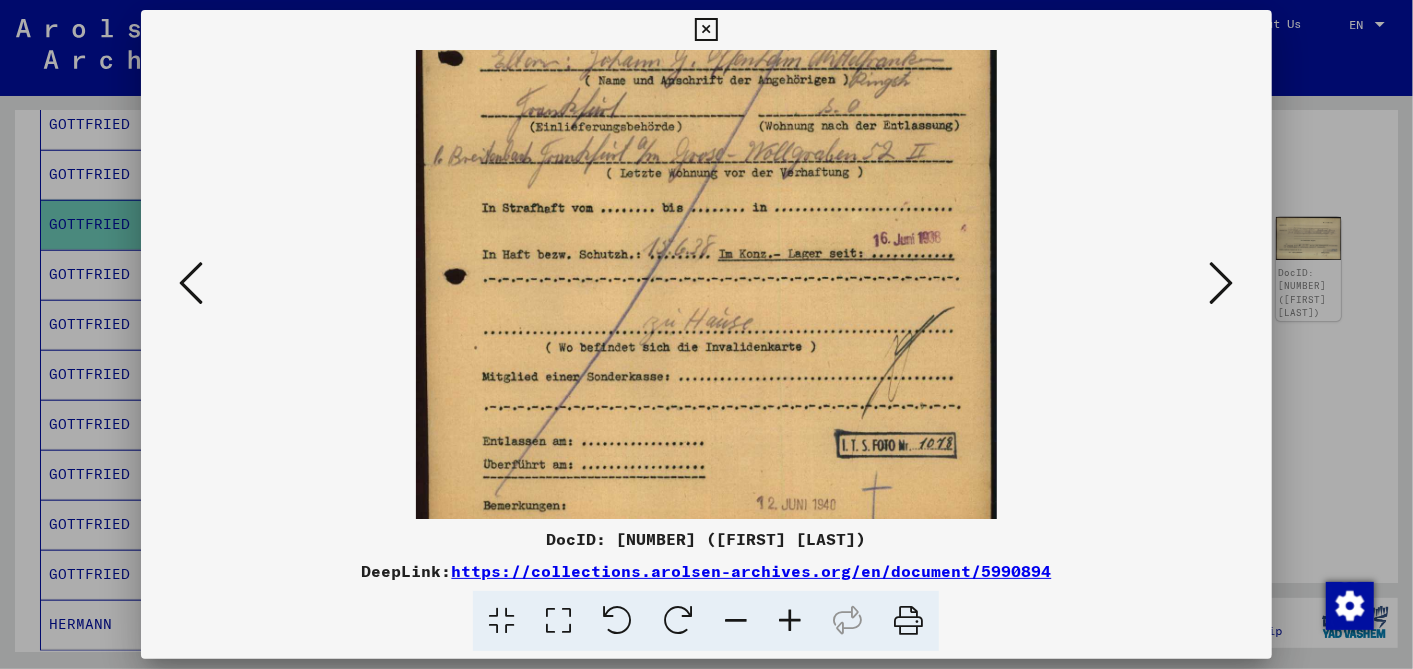 drag, startPoint x: 774, startPoint y: 299, endPoint x: 770, endPoint y: 201, distance: 98.0816 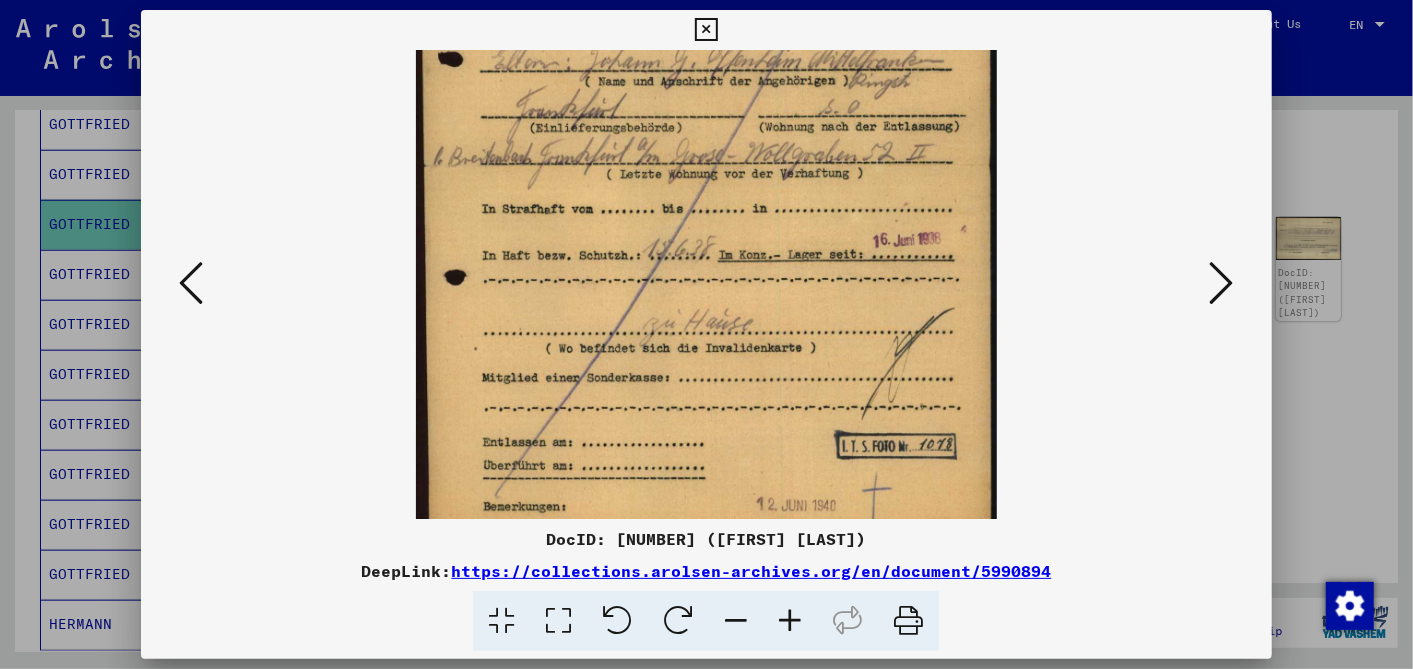 click at bounding box center (706, 30) 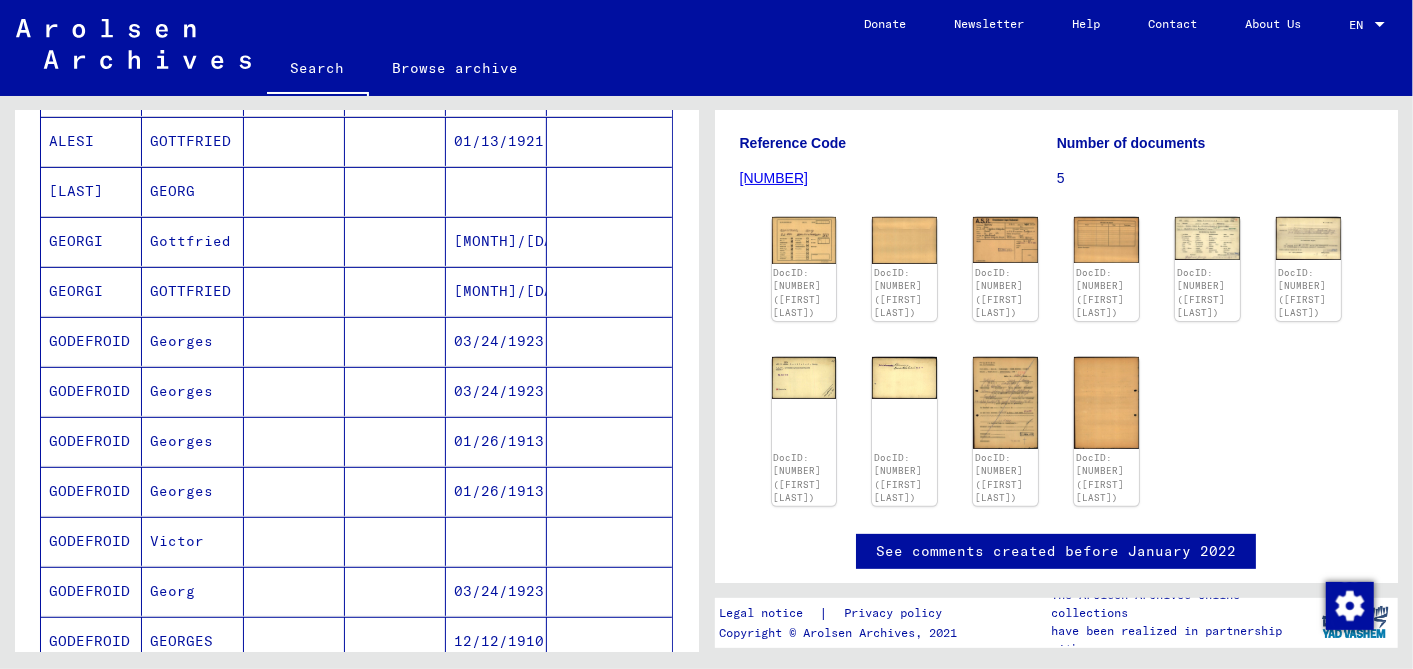 scroll, scrollTop: 5, scrollLeft: 0, axis: vertical 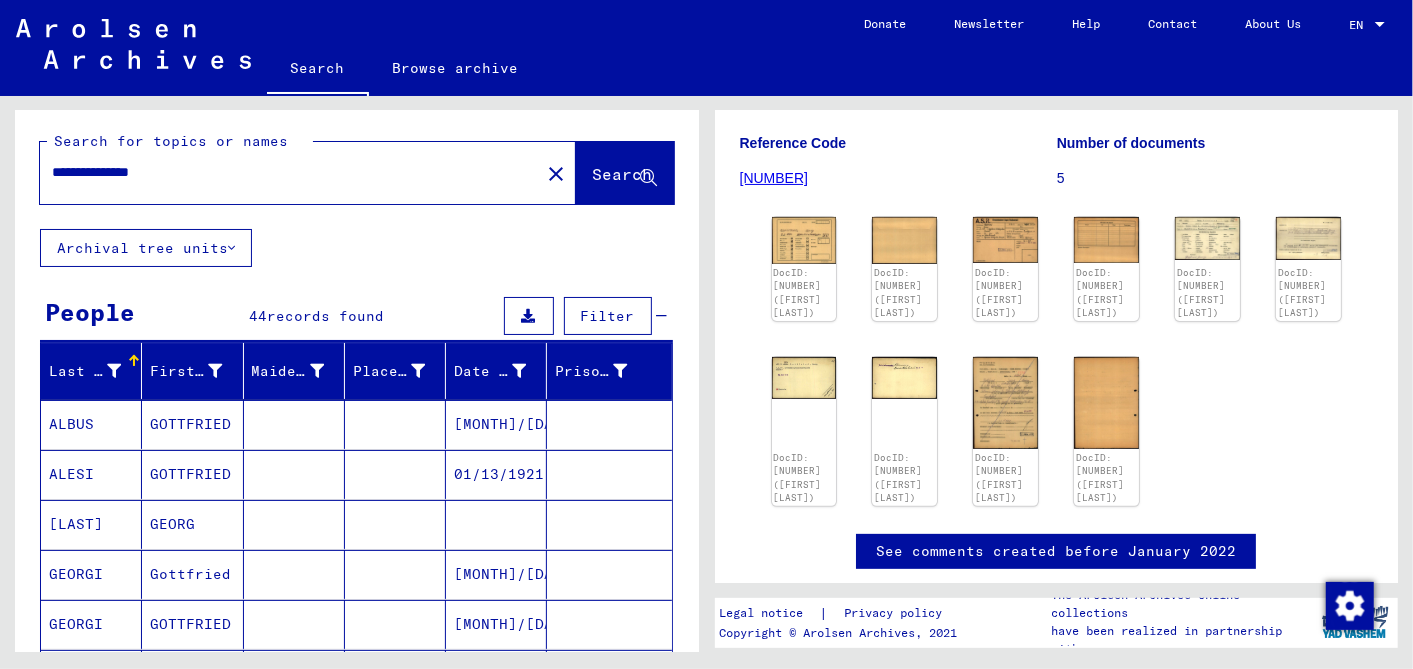 drag, startPoint x: 205, startPoint y: 165, endPoint x: -5, endPoint y: 158, distance: 210.11664 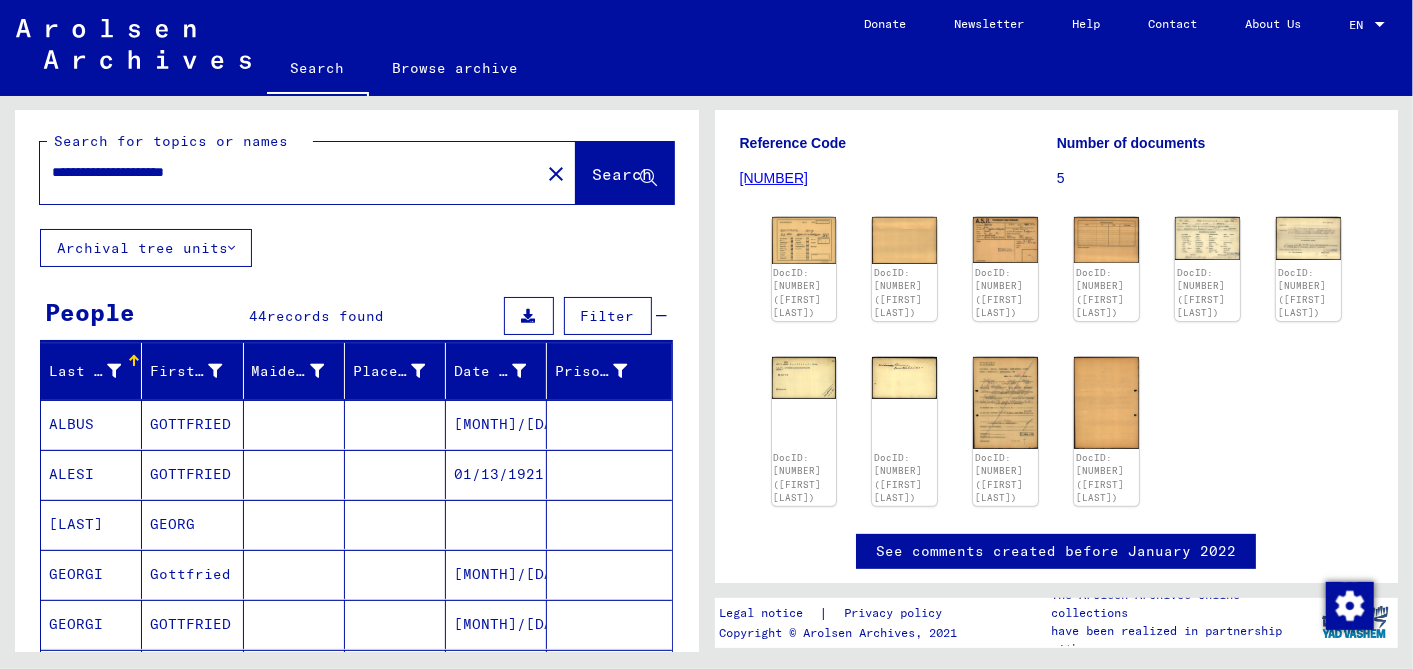 type on "**********" 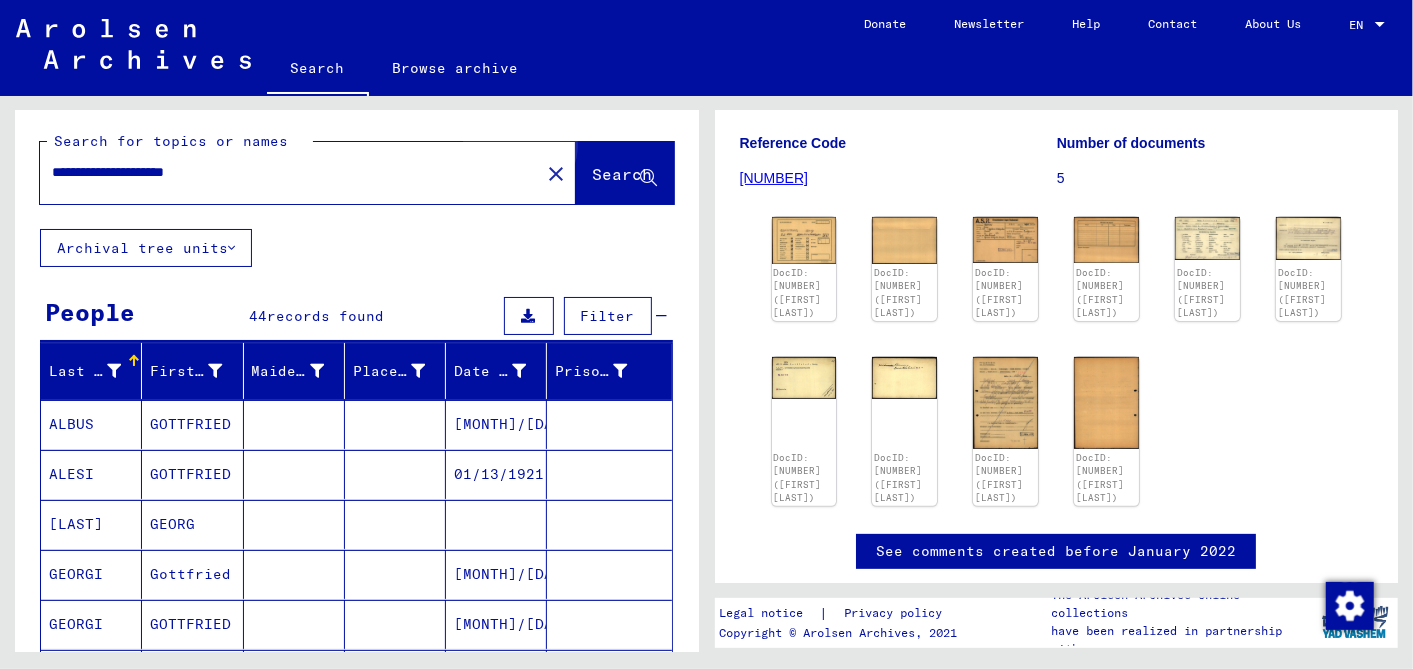 click on "Search" 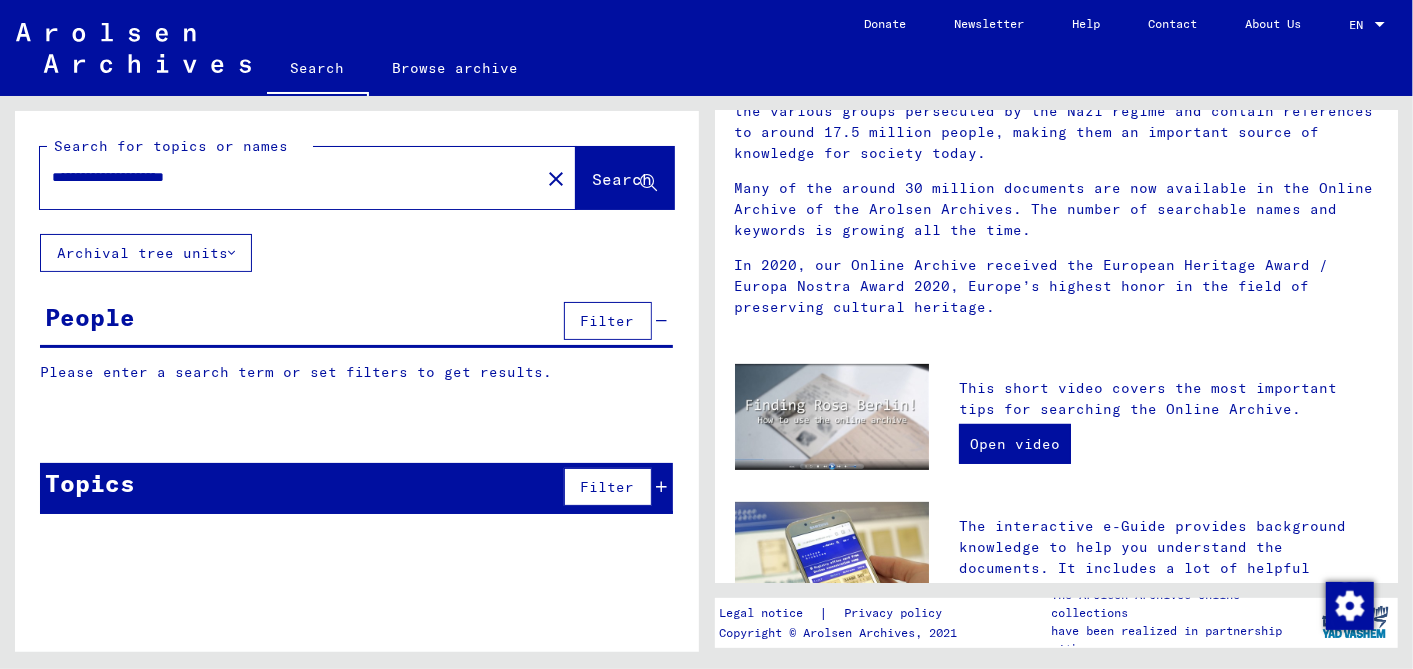 scroll, scrollTop: 0, scrollLeft: 0, axis: both 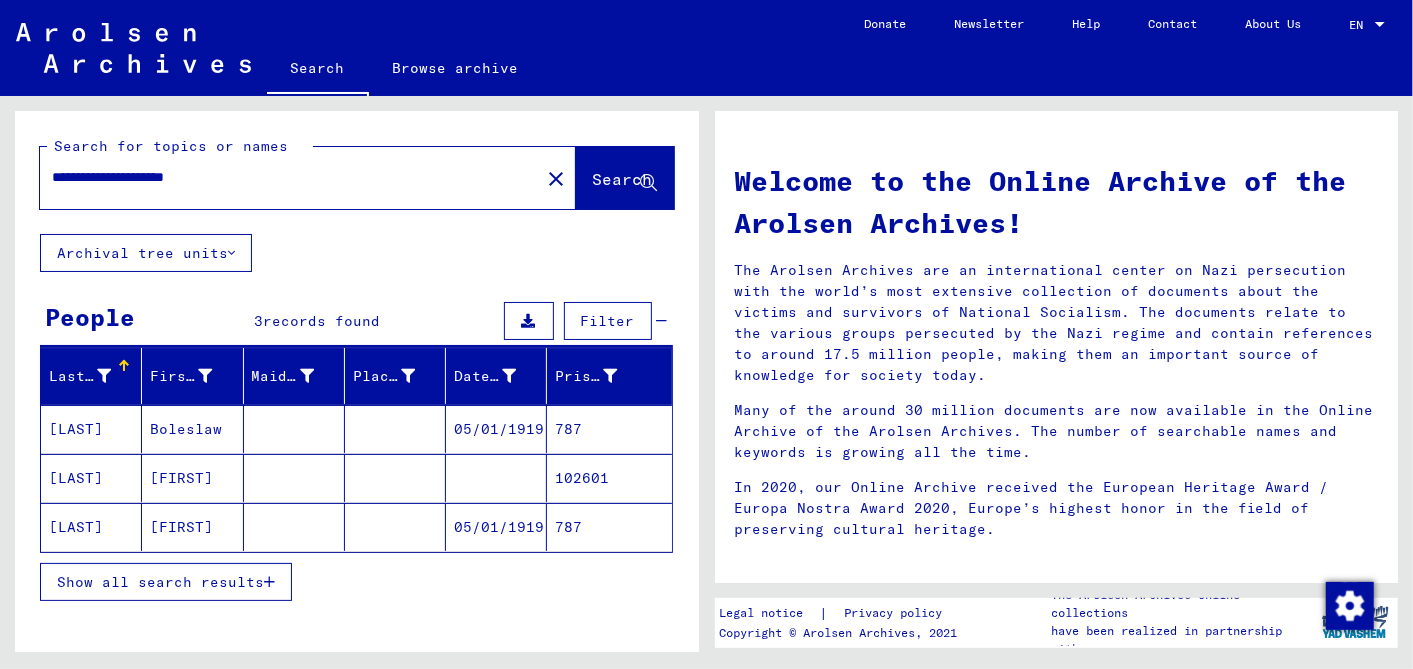 click on "05/01/1919" at bounding box center [496, 478] 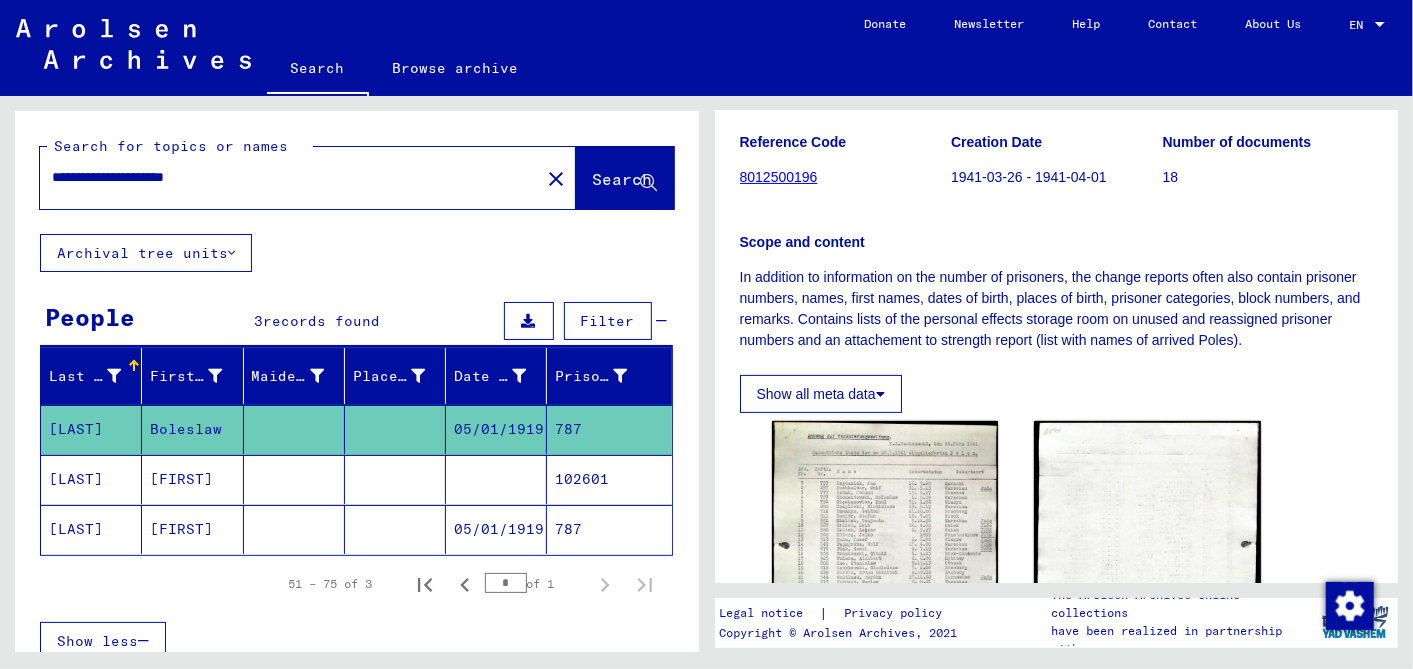 scroll, scrollTop: 444, scrollLeft: 0, axis: vertical 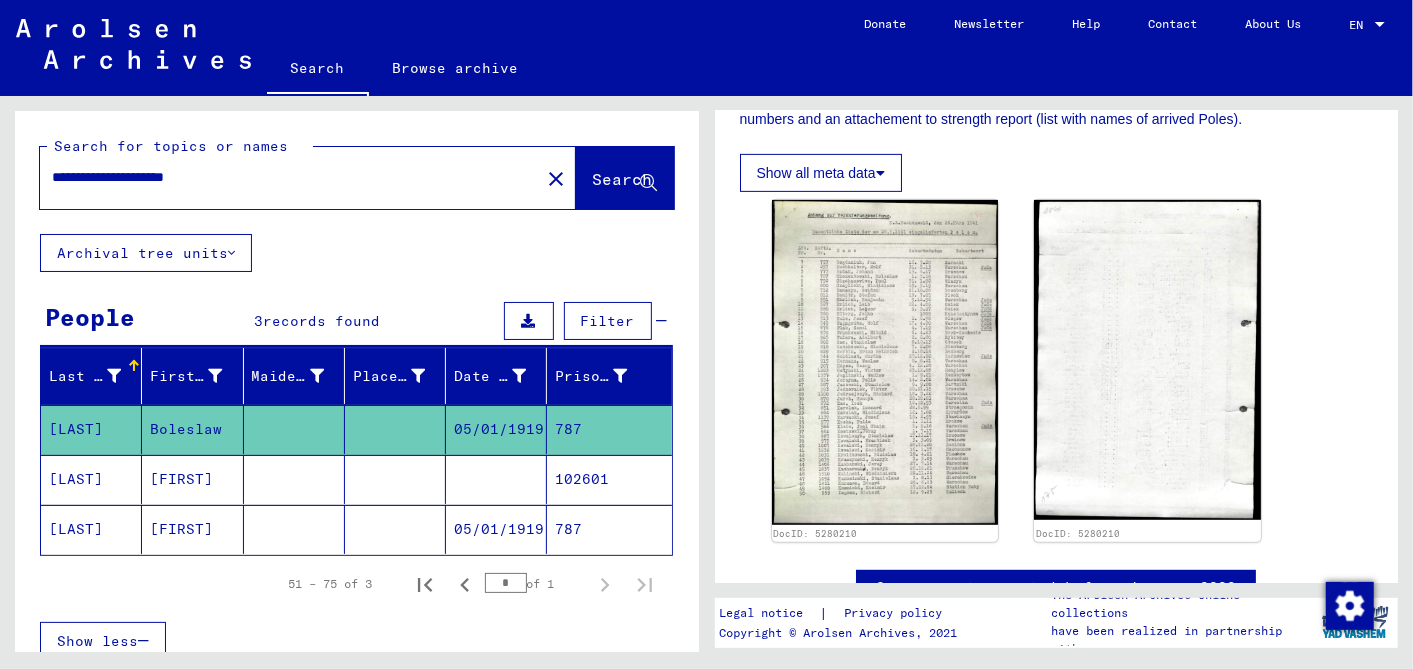 click on "102601" at bounding box center [609, 529] 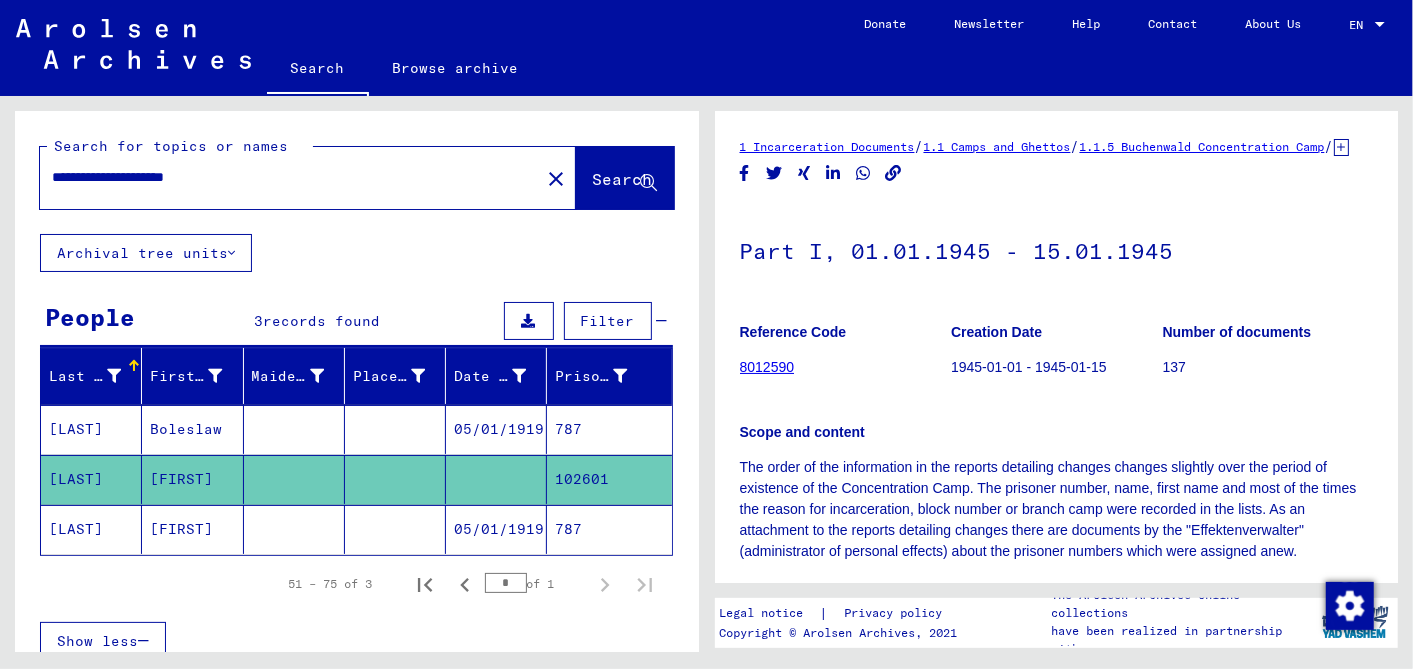 scroll, scrollTop: 555, scrollLeft: 0, axis: vertical 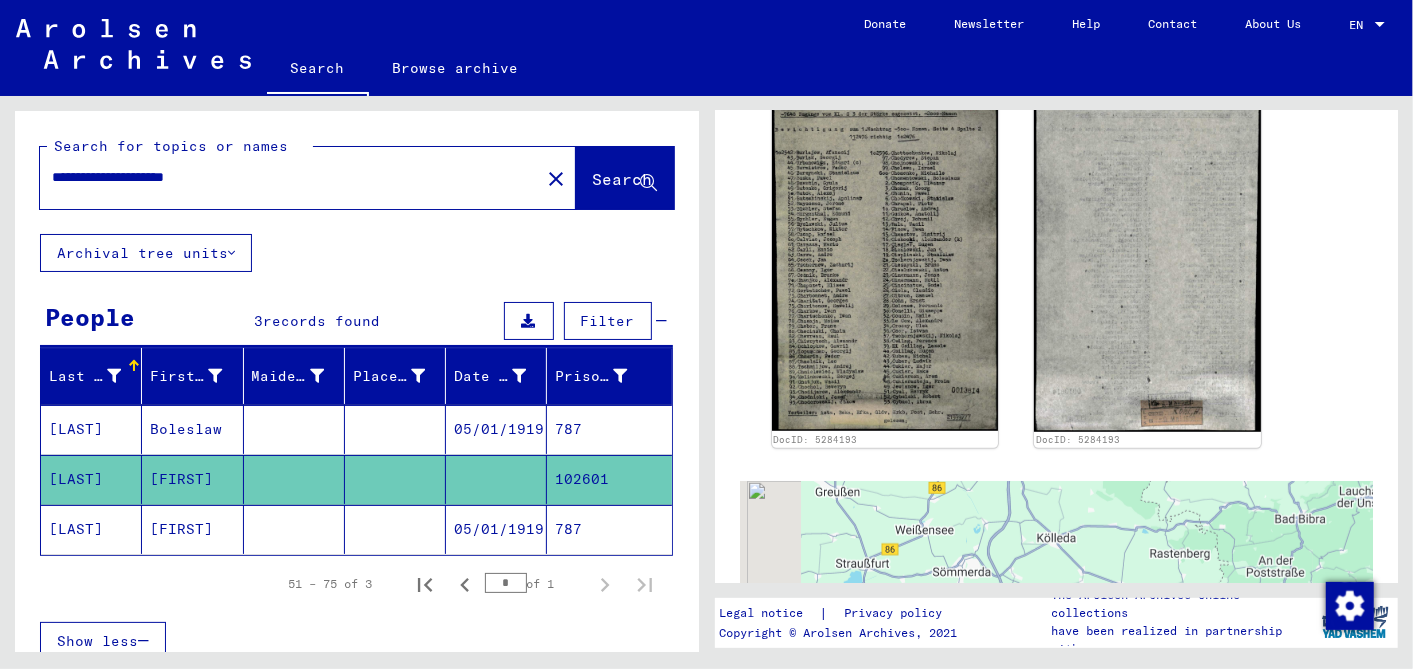 click on "787" 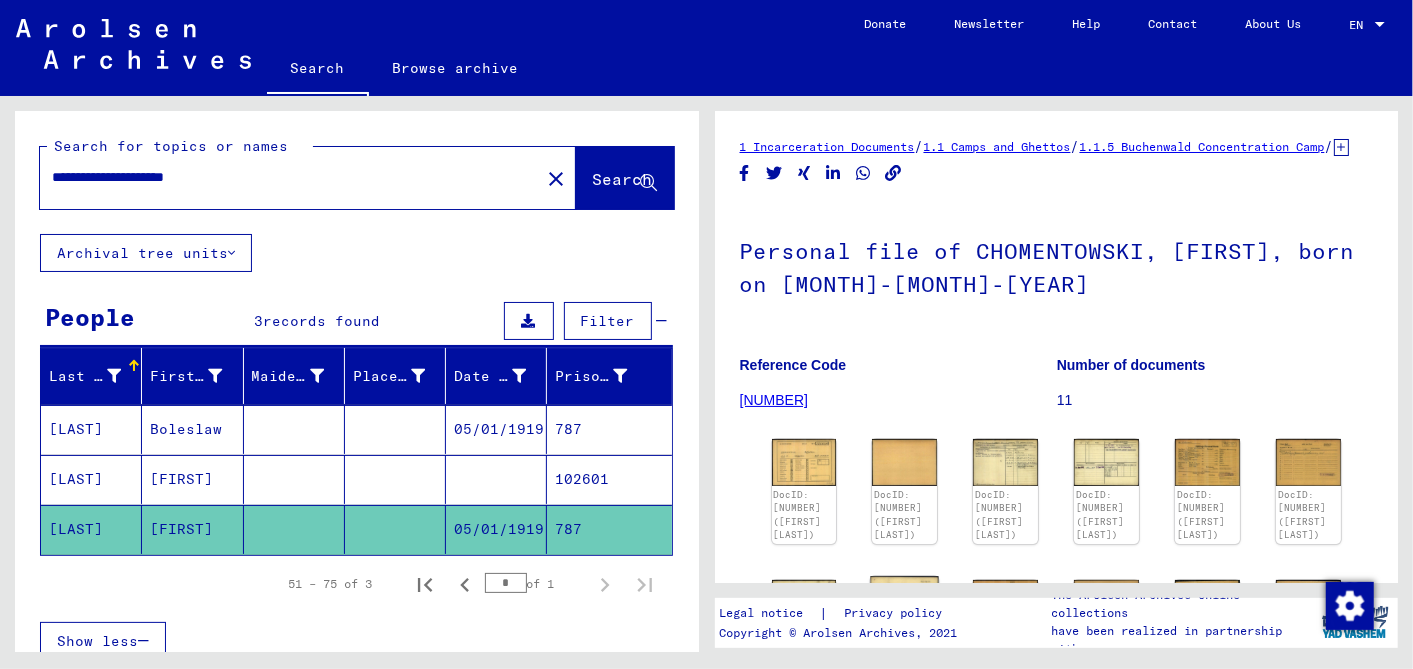 scroll, scrollTop: 333, scrollLeft: 0, axis: vertical 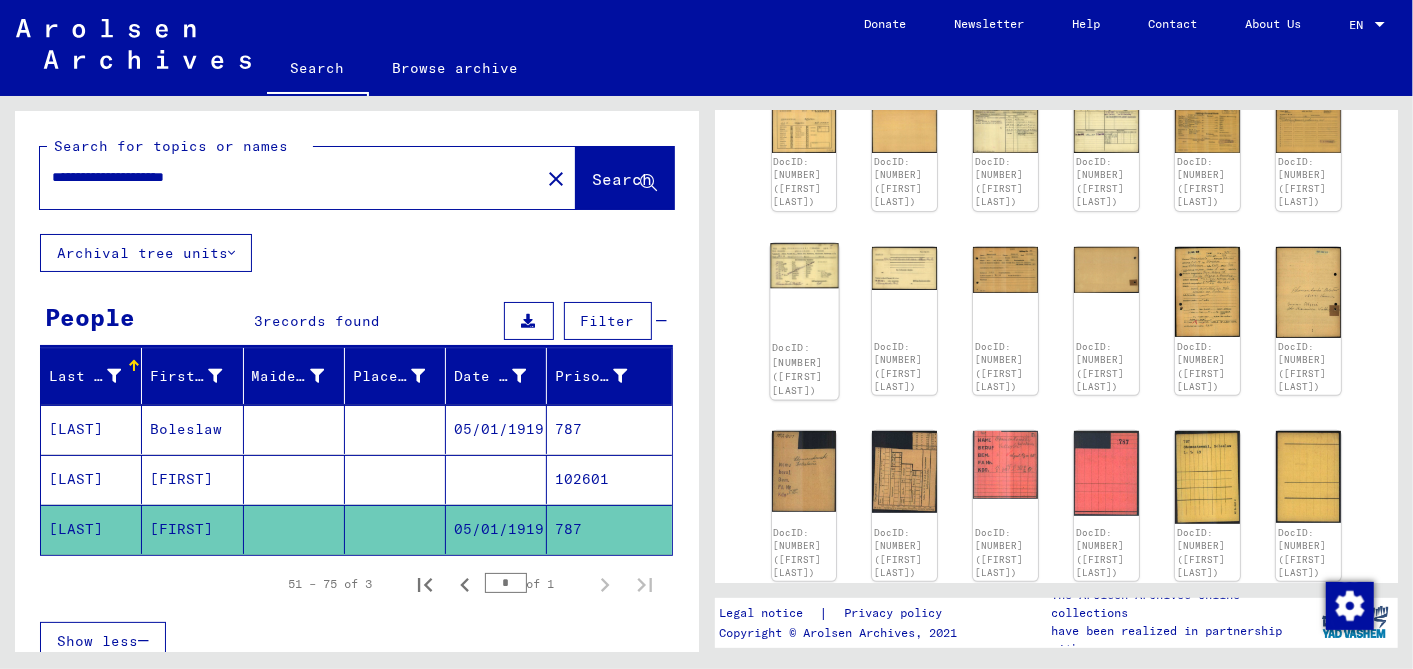 click 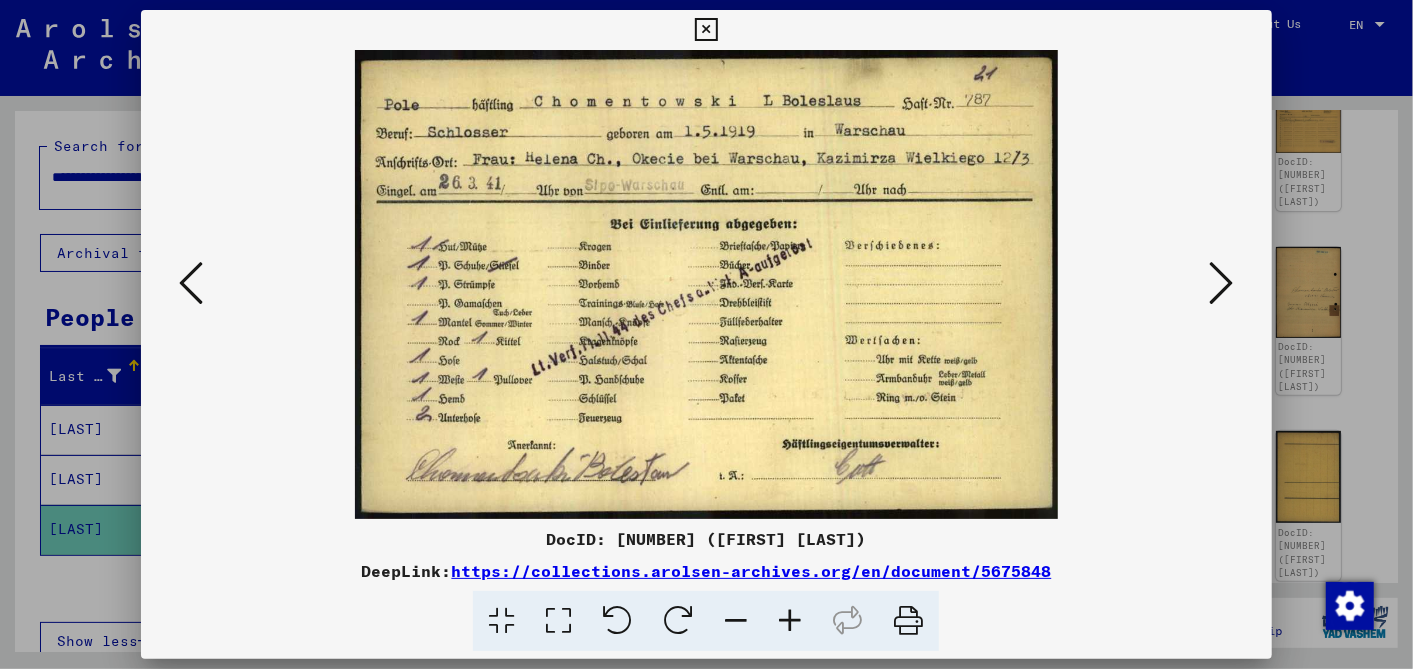 click at bounding box center (1222, 283) 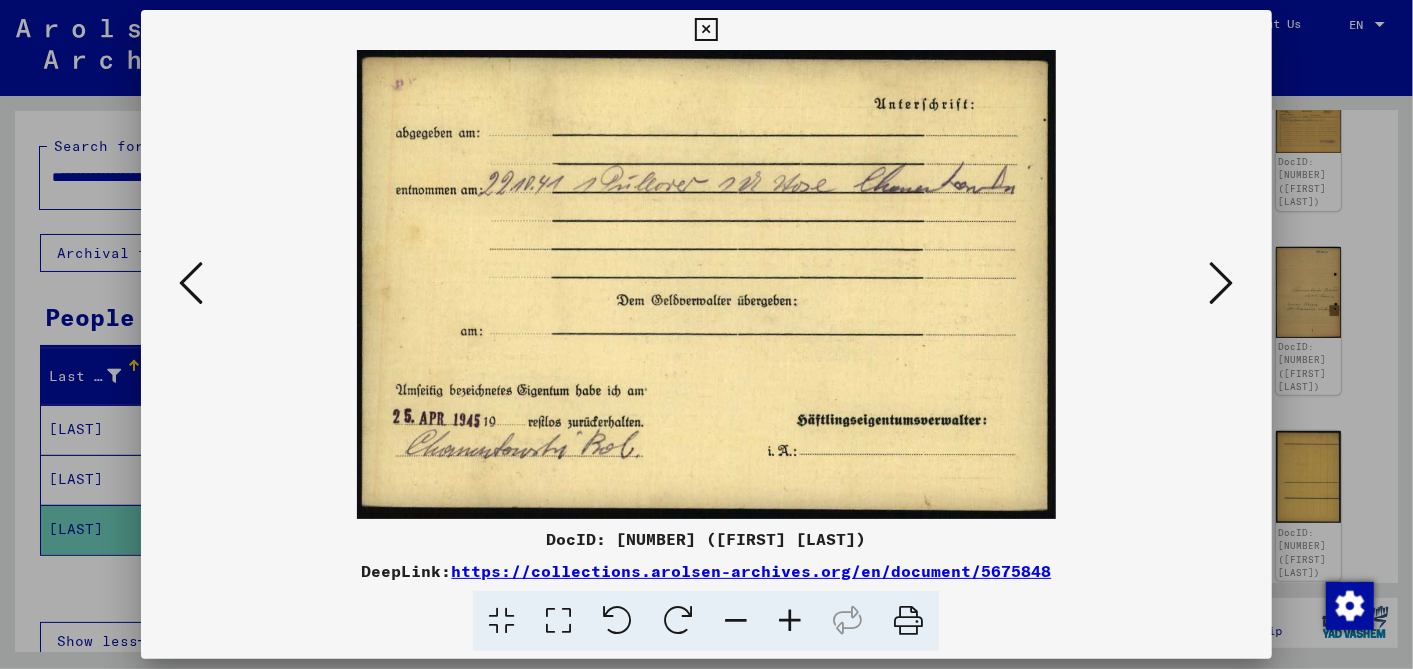 click at bounding box center [1222, 283] 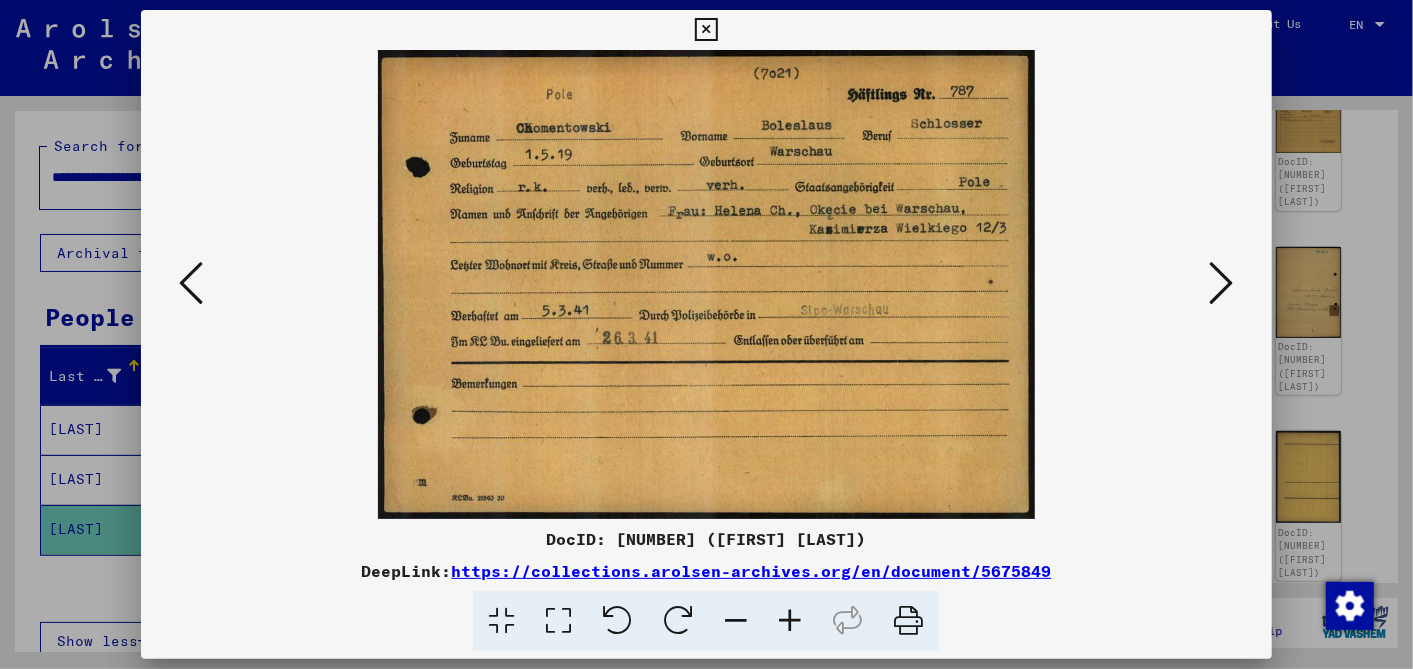 click at bounding box center (1222, 283) 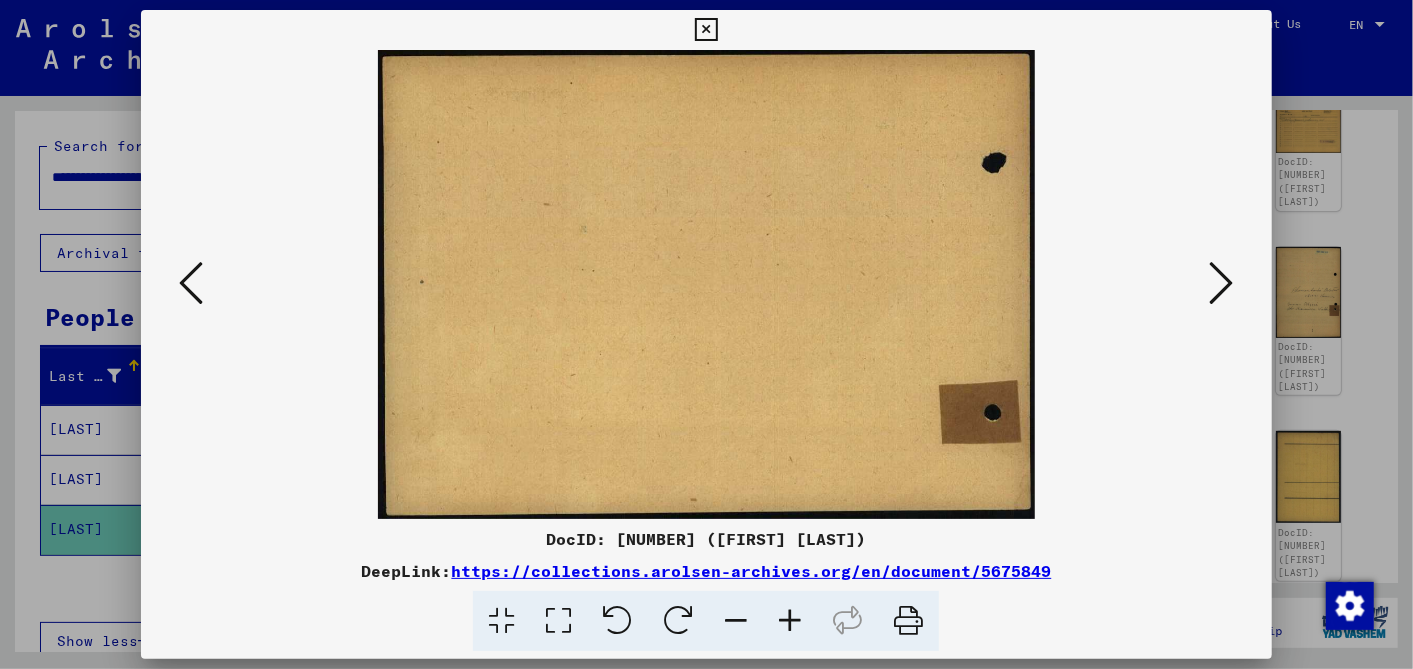 click at bounding box center [1222, 283] 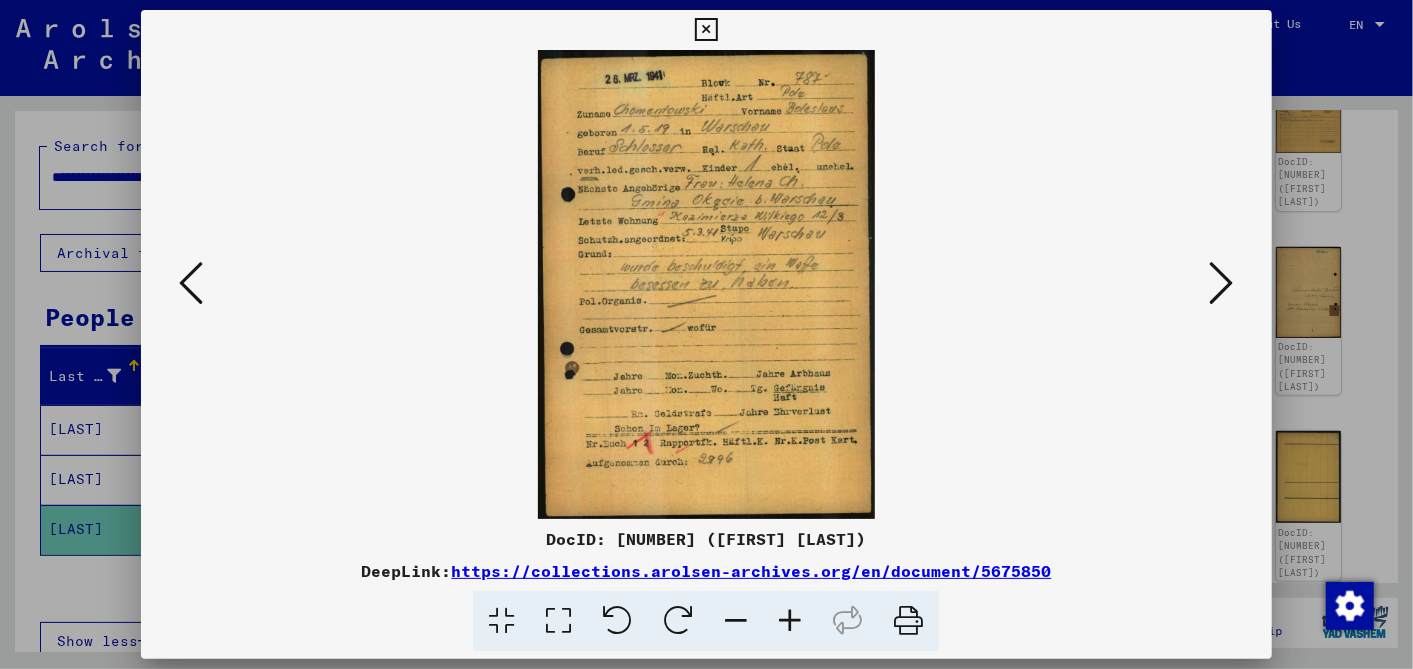 click at bounding box center (1222, 283) 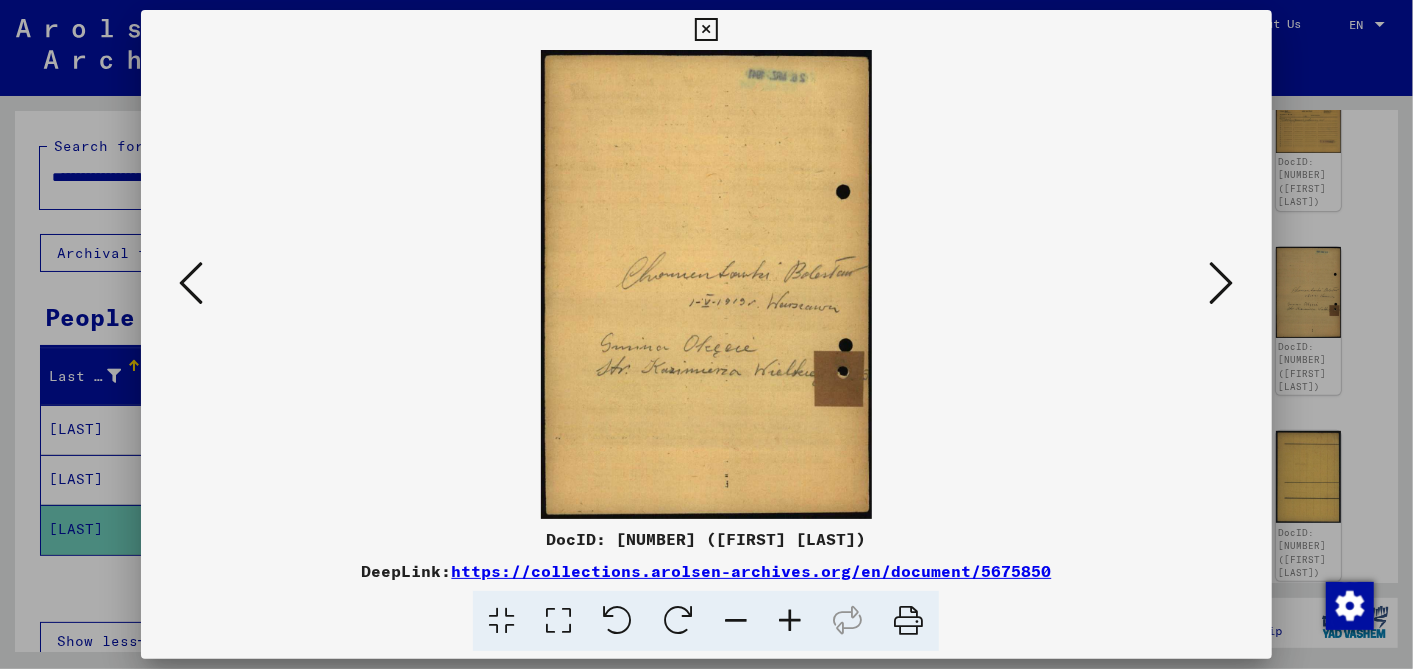 click at bounding box center [1222, 283] 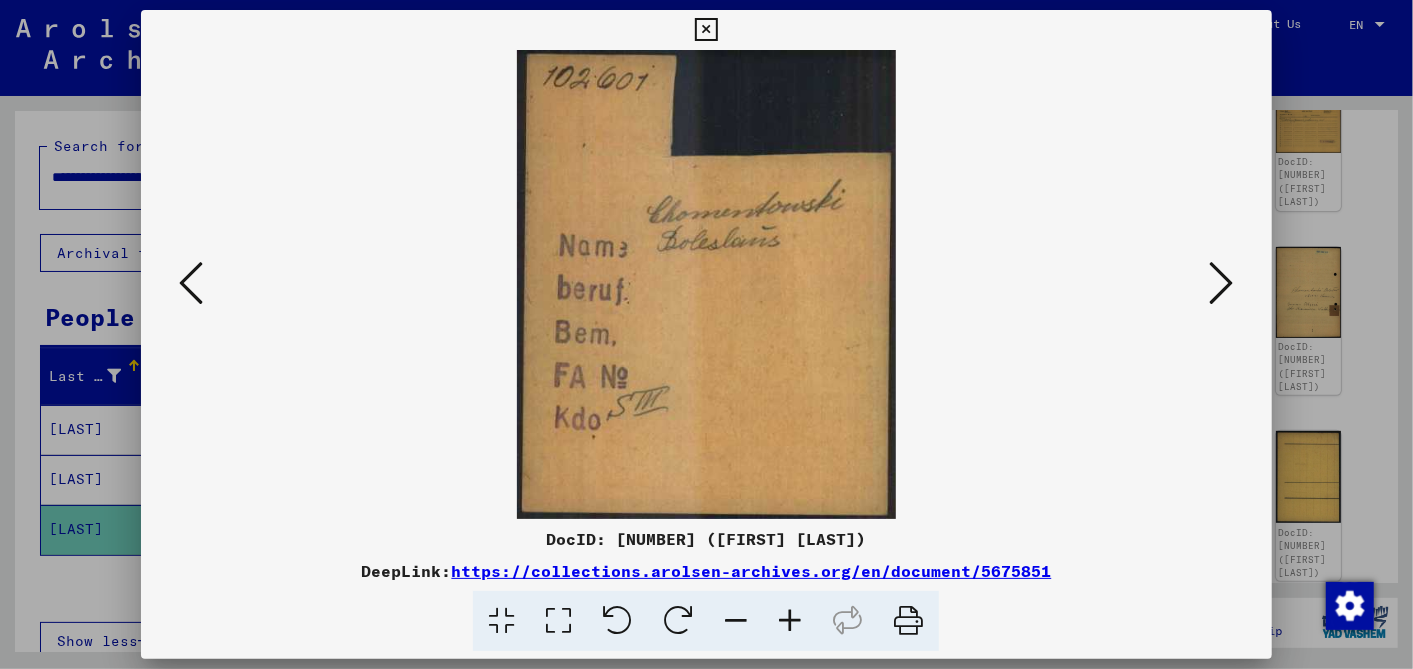 click at bounding box center (1222, 283) 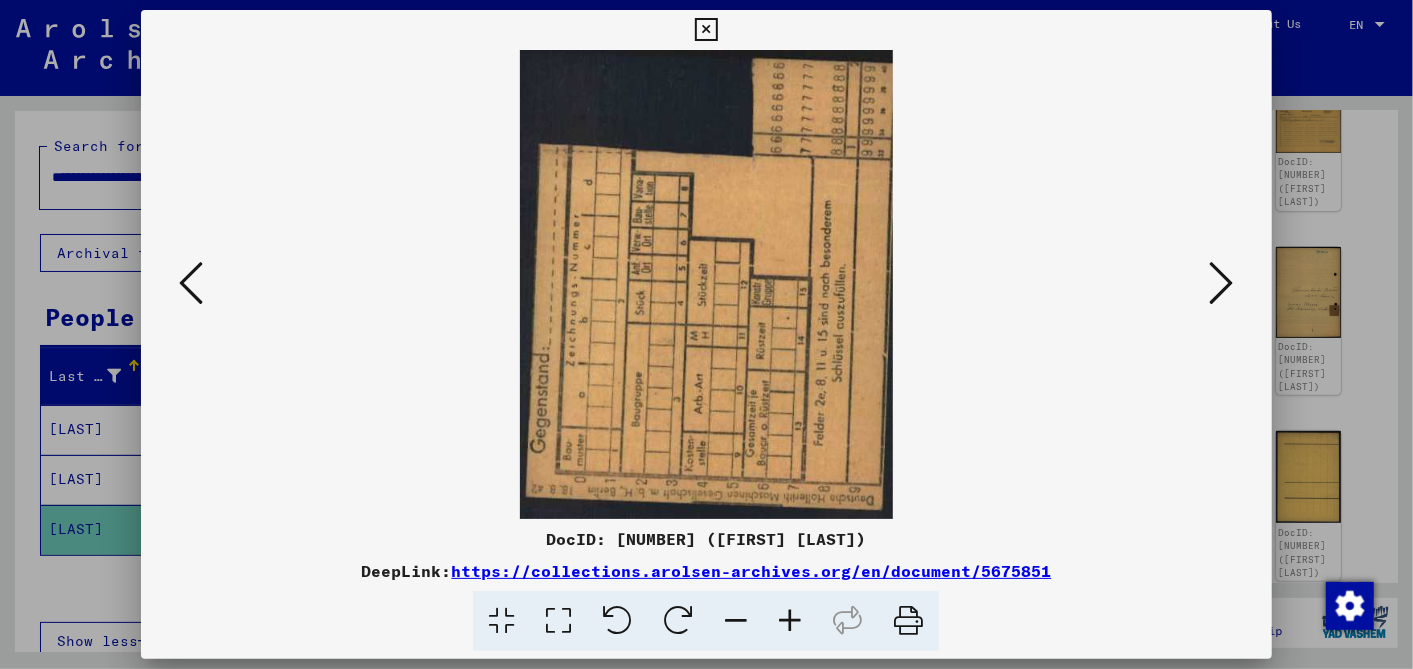 click at bounding box center [1222, 283] 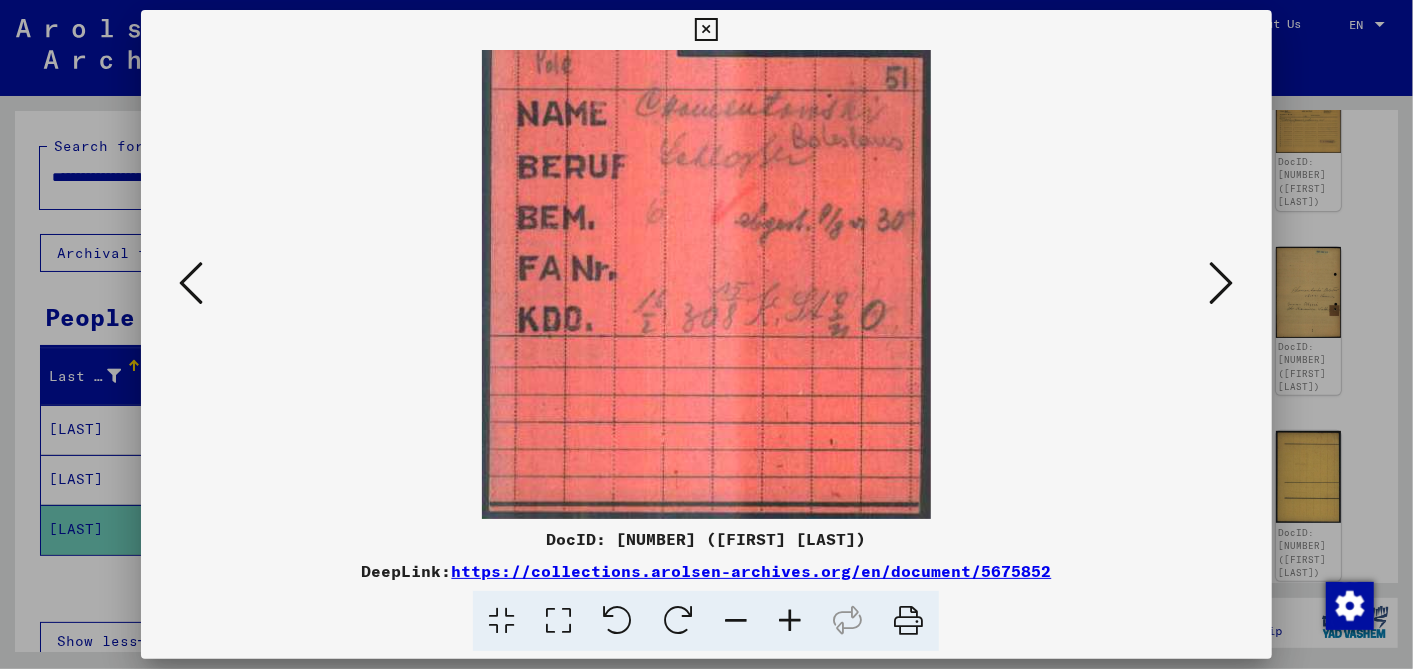 click at bounding box center (1222, 283) 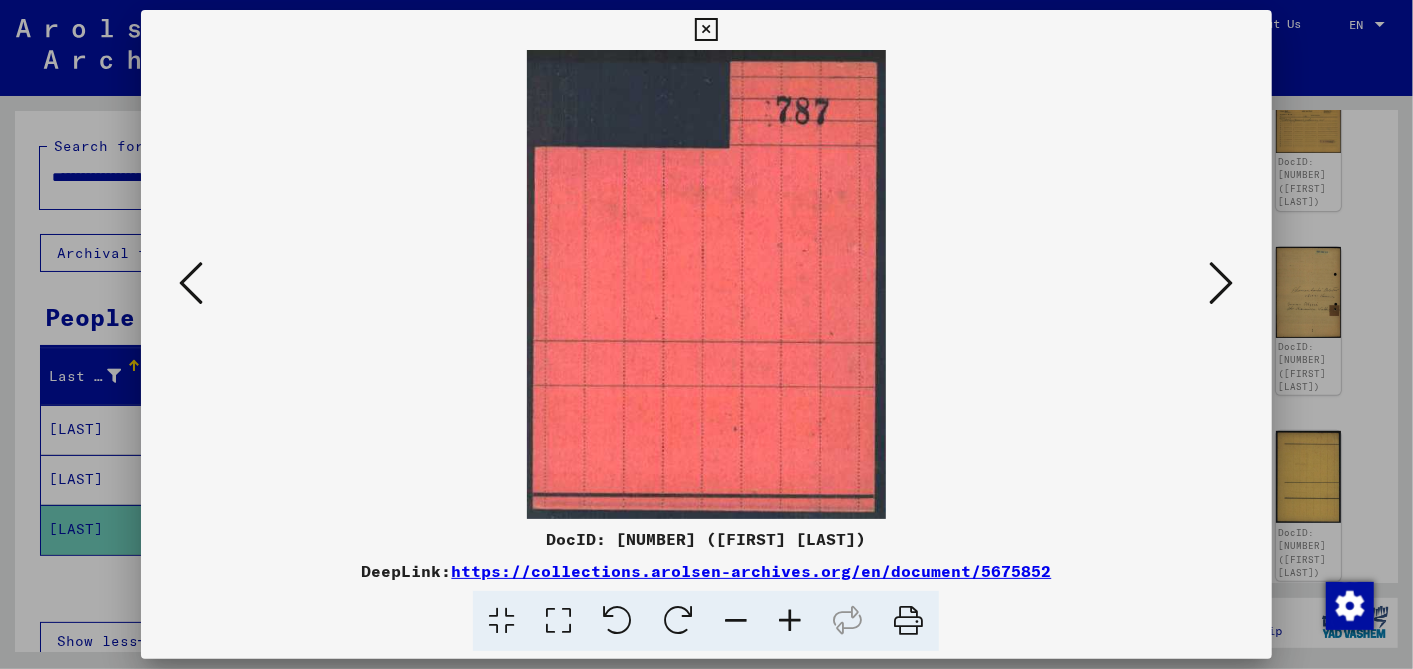 click at bounding box center (1222, 283) 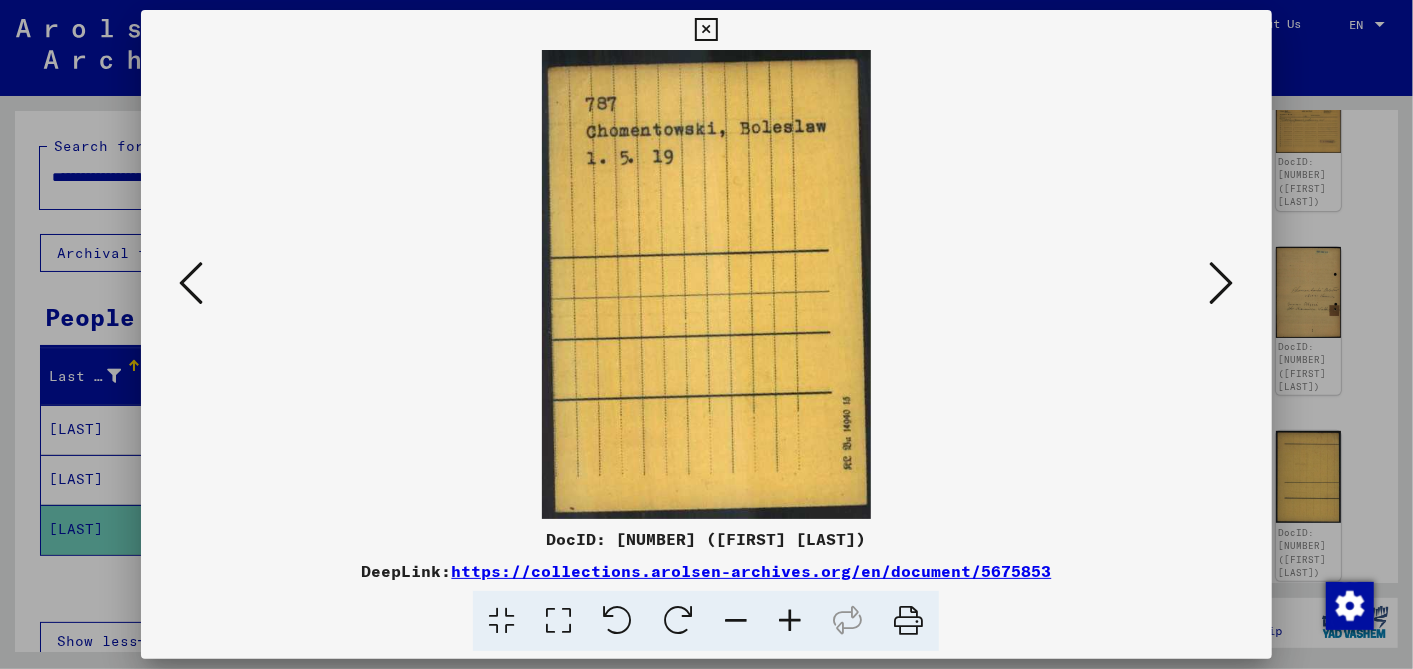 click at bounding box center [1222, 283] 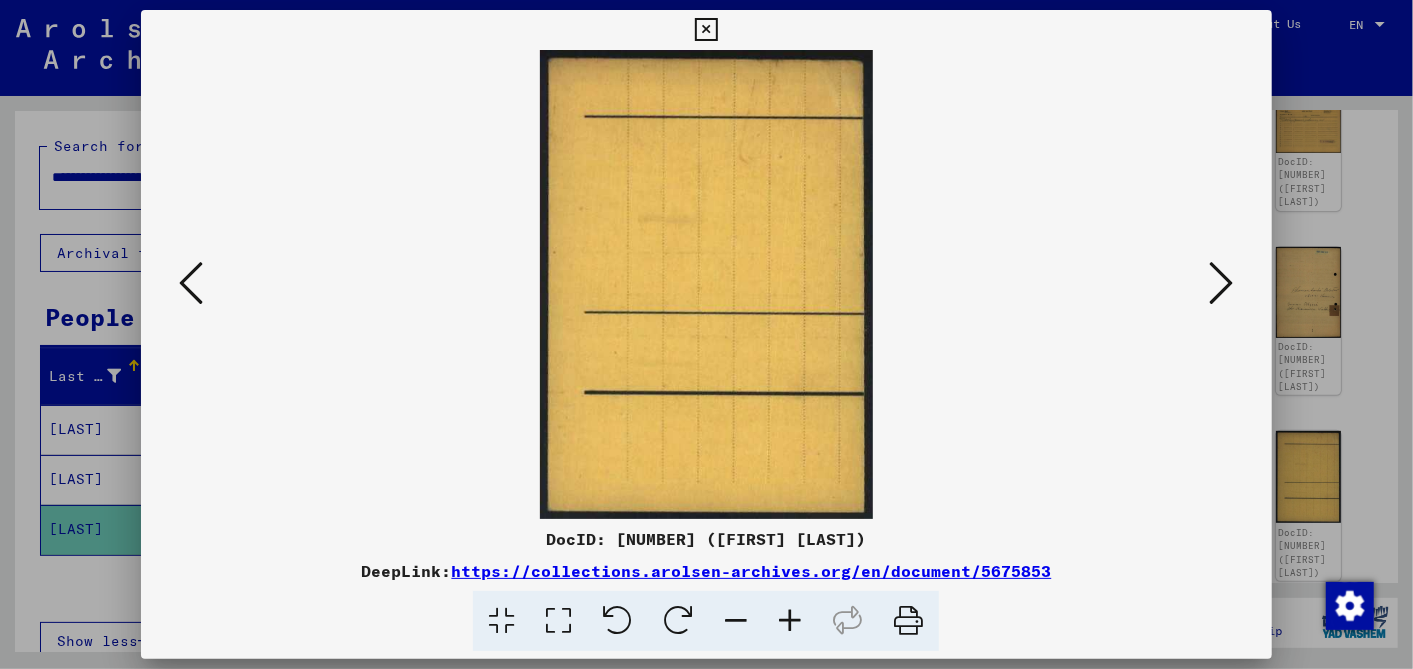 click at bounding box center [1222, 283] 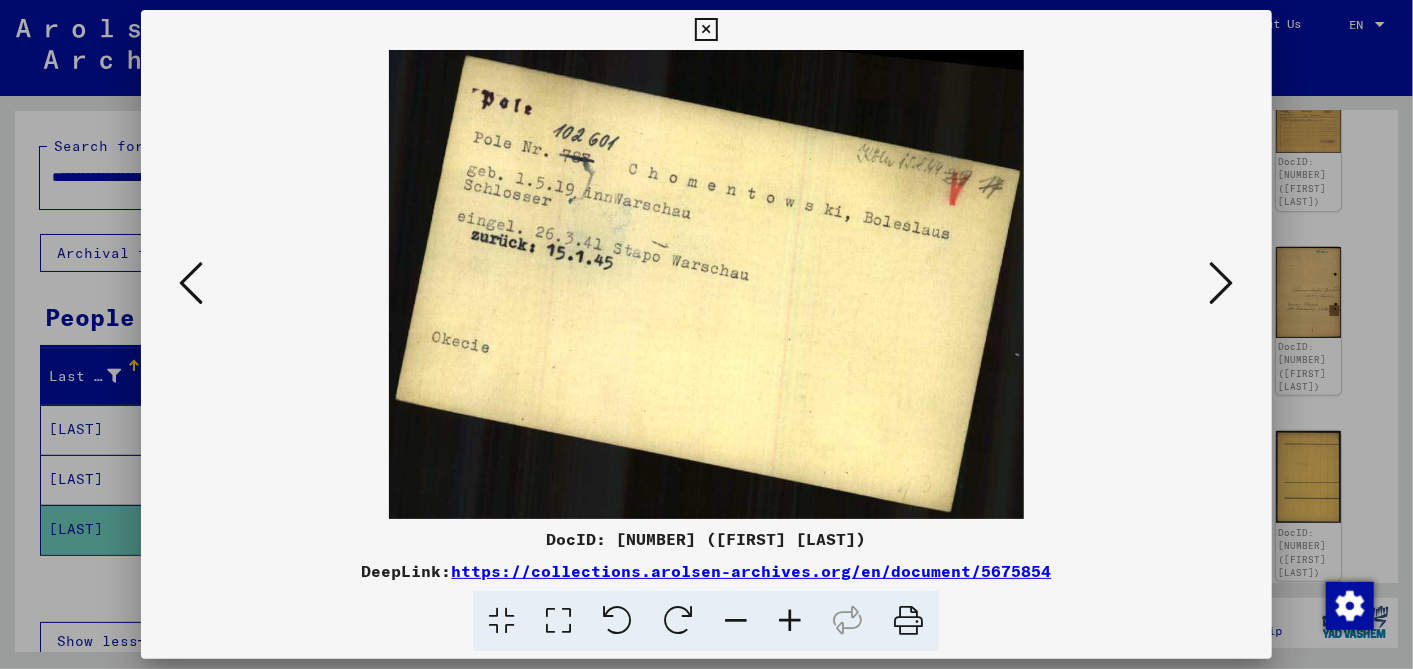 click at bounding box center [1222, 283] 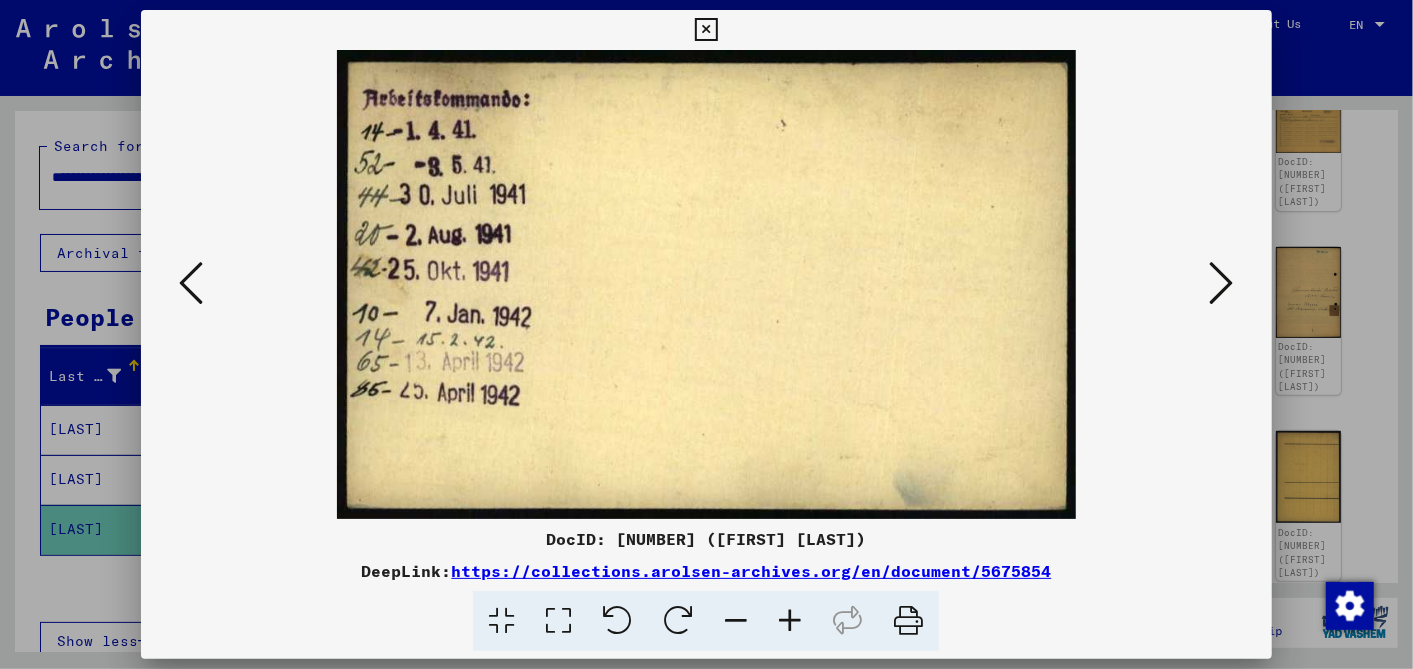 click at bounding box center [1222, 283] 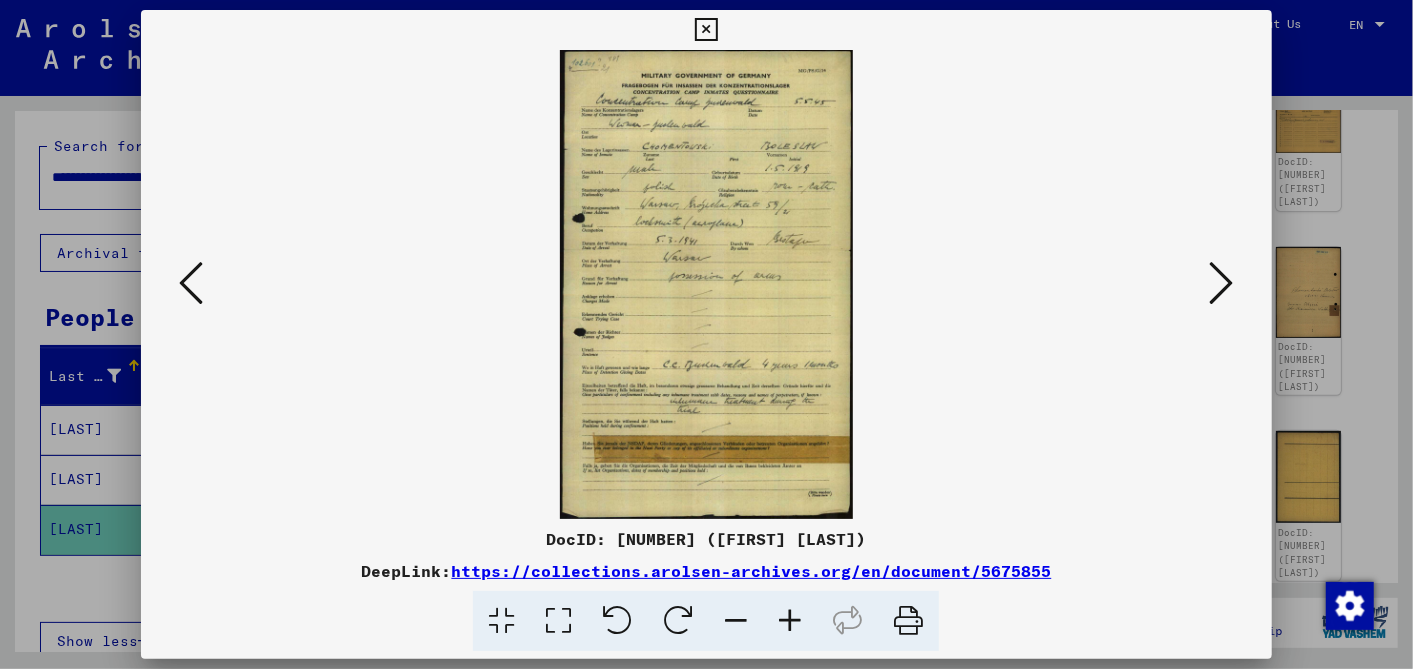 click at bounding box center [1222, 283] 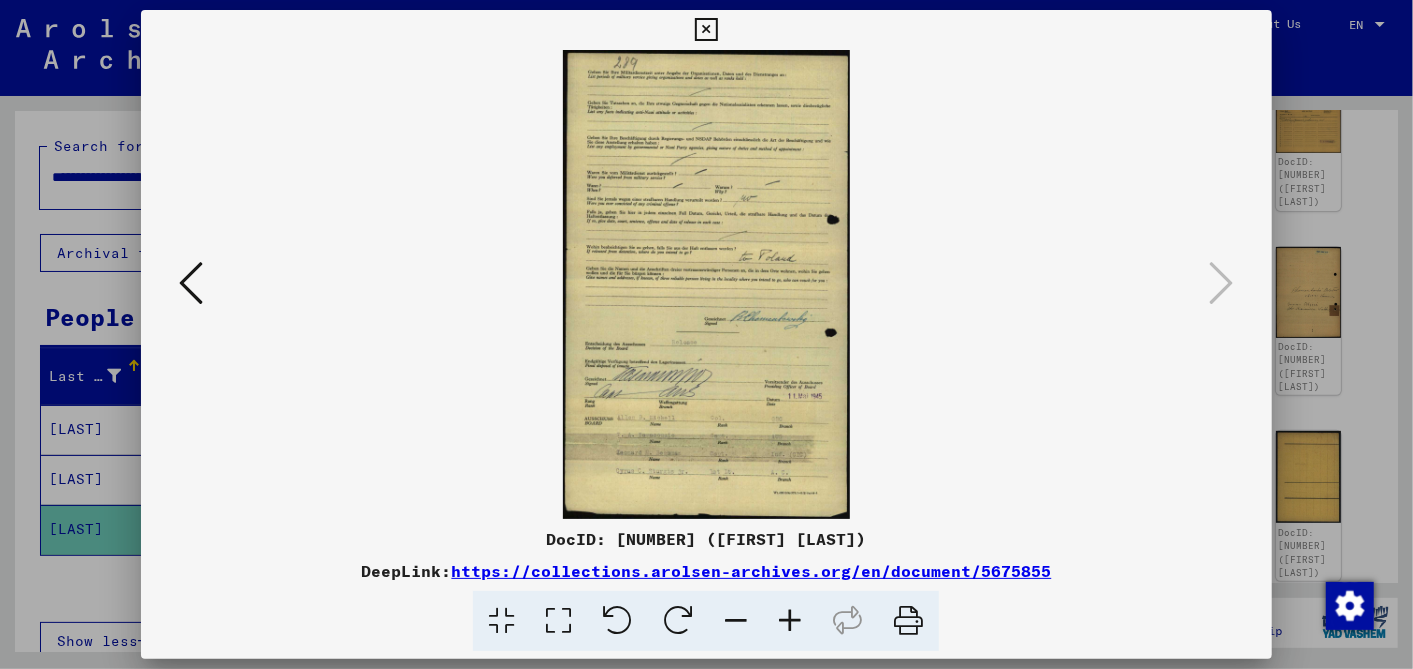 click at bounding box center [706, 30] 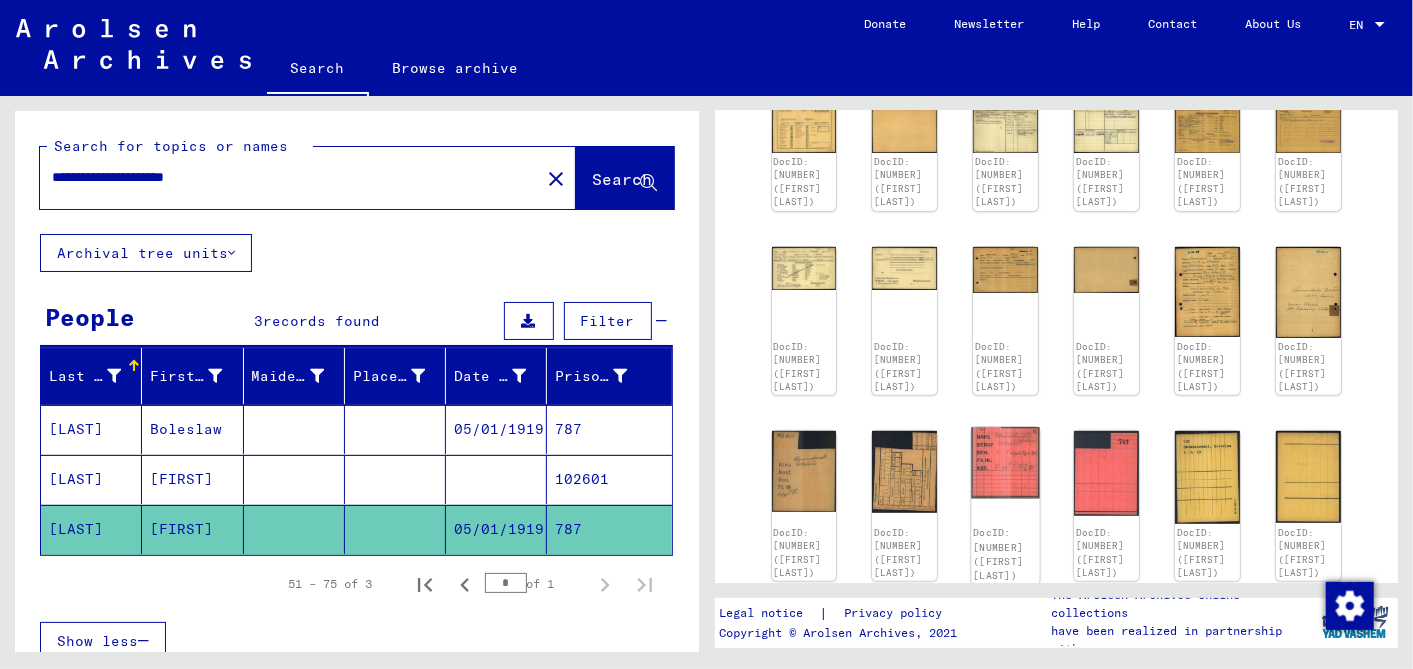 click 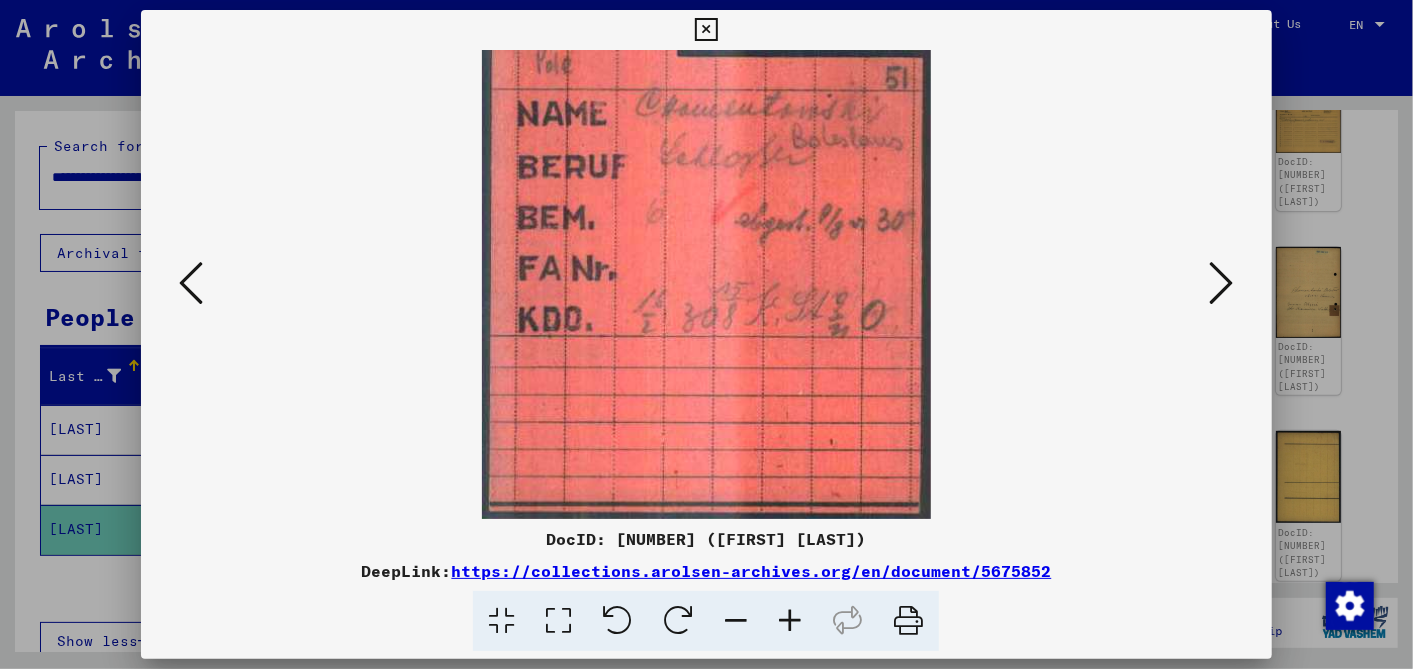 click at bounding box center (1222, 283) 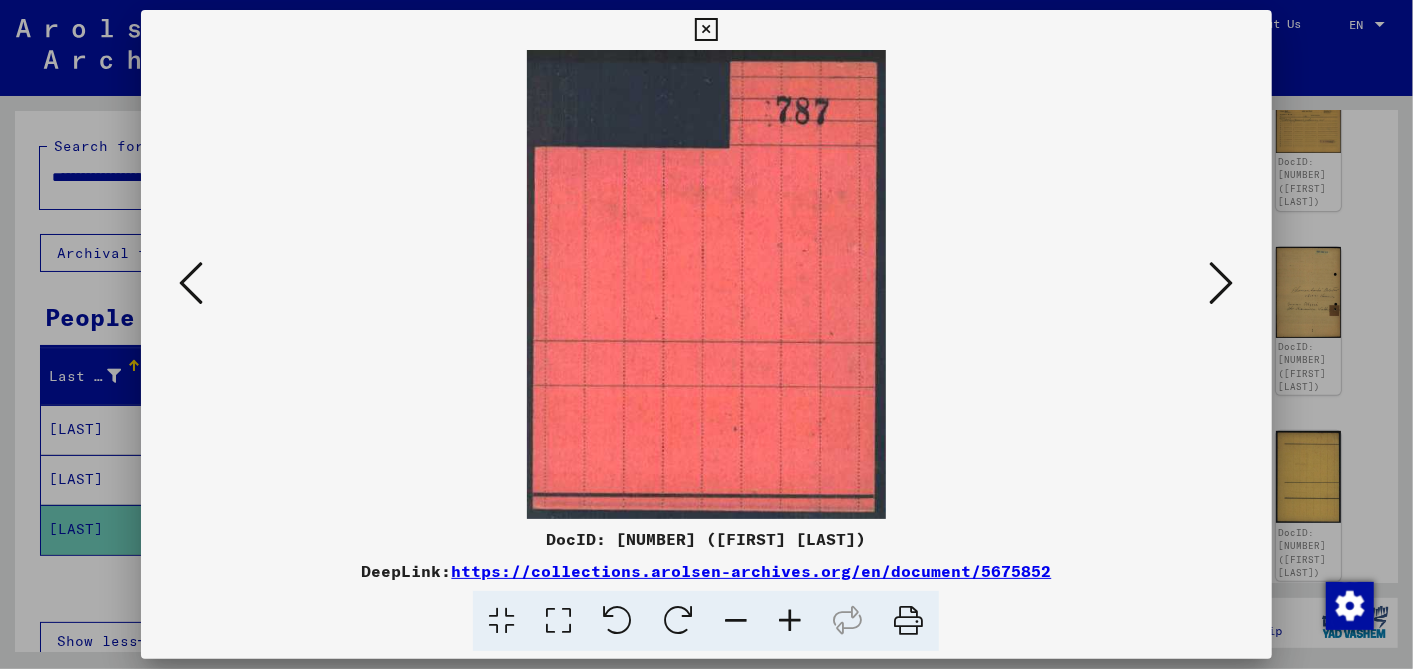 click at bounding box center (1222, 283) 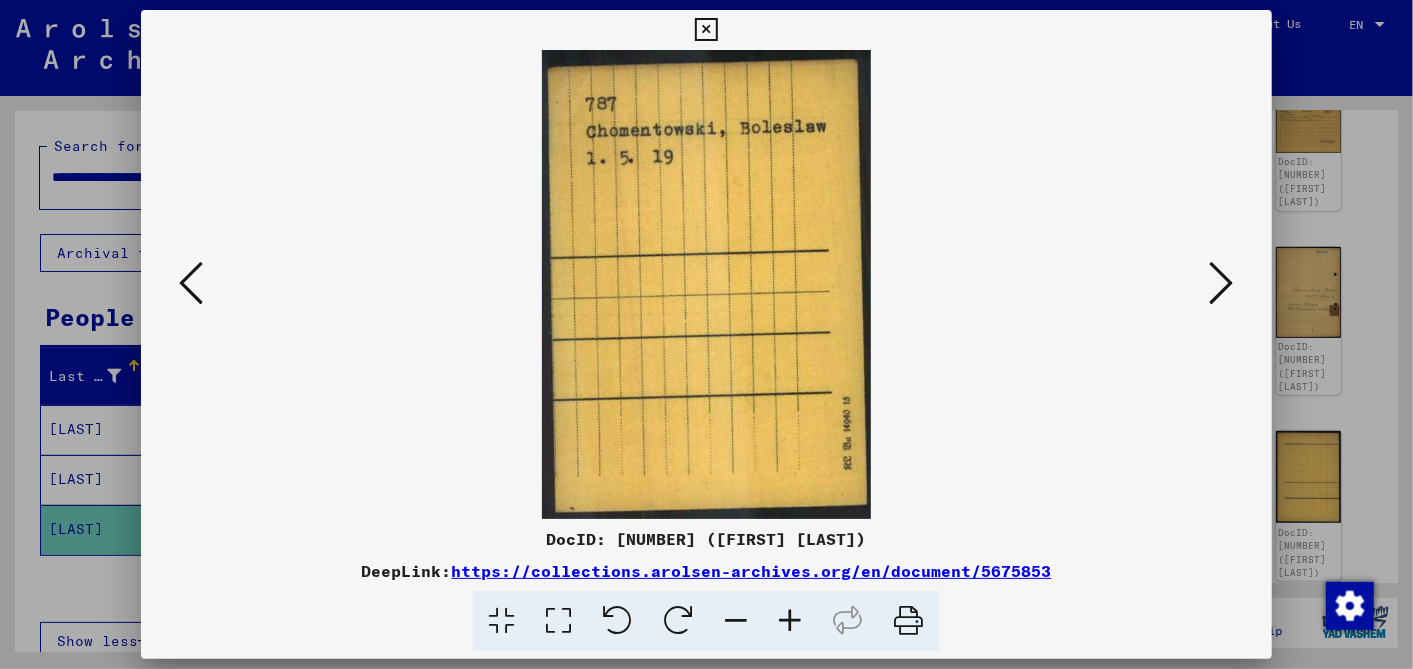 click at bounding box center [1222, 283] 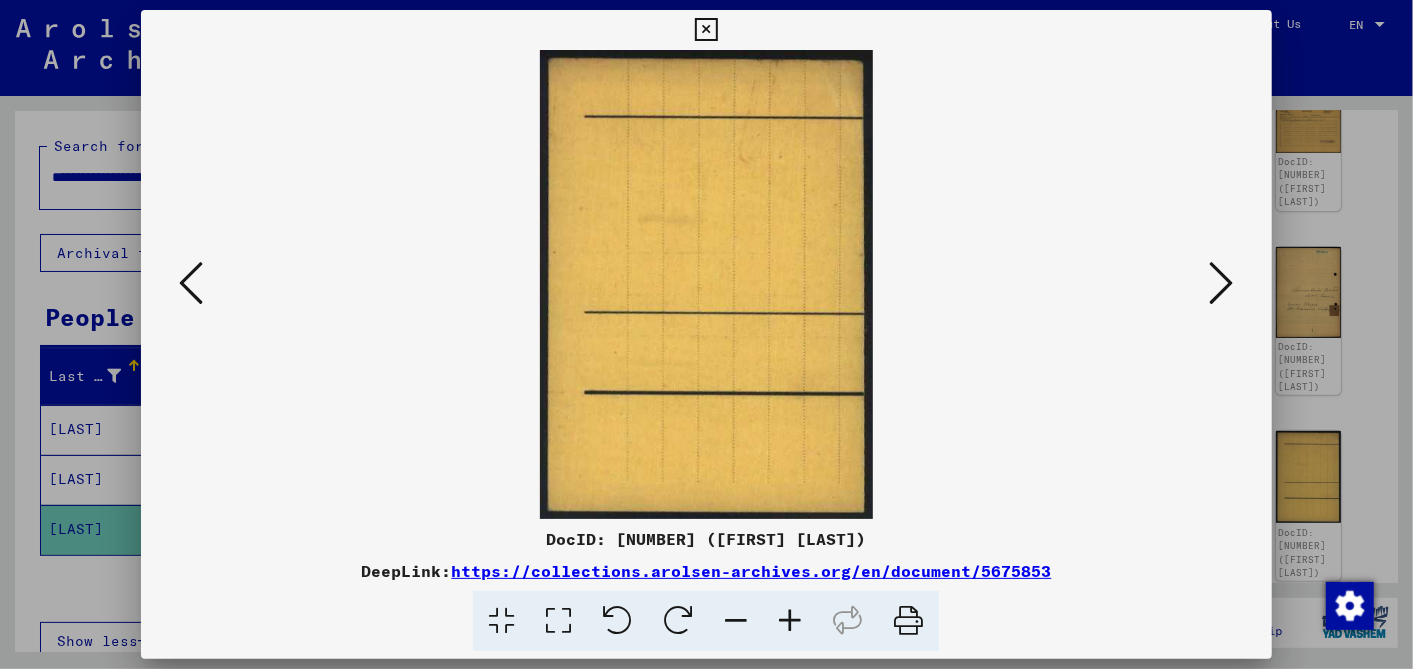 click at bounding box center [1222, 283] 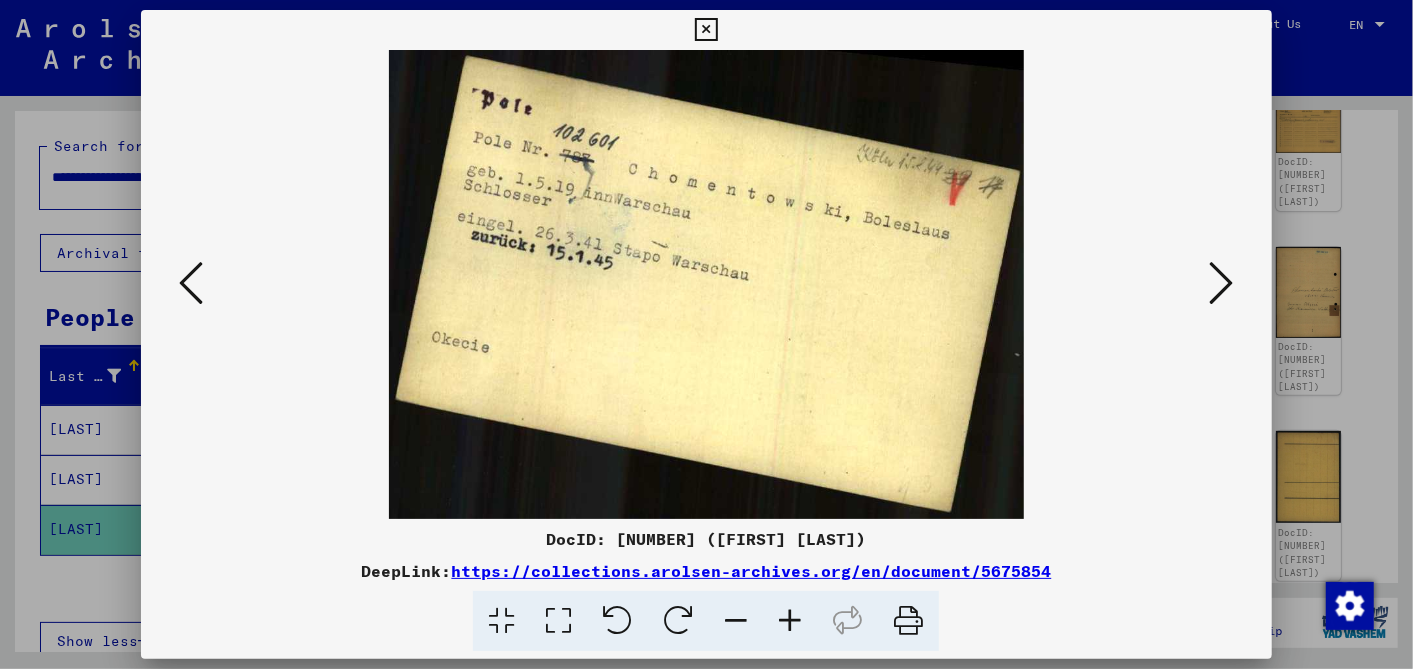click at bounding box center (1222, 283) 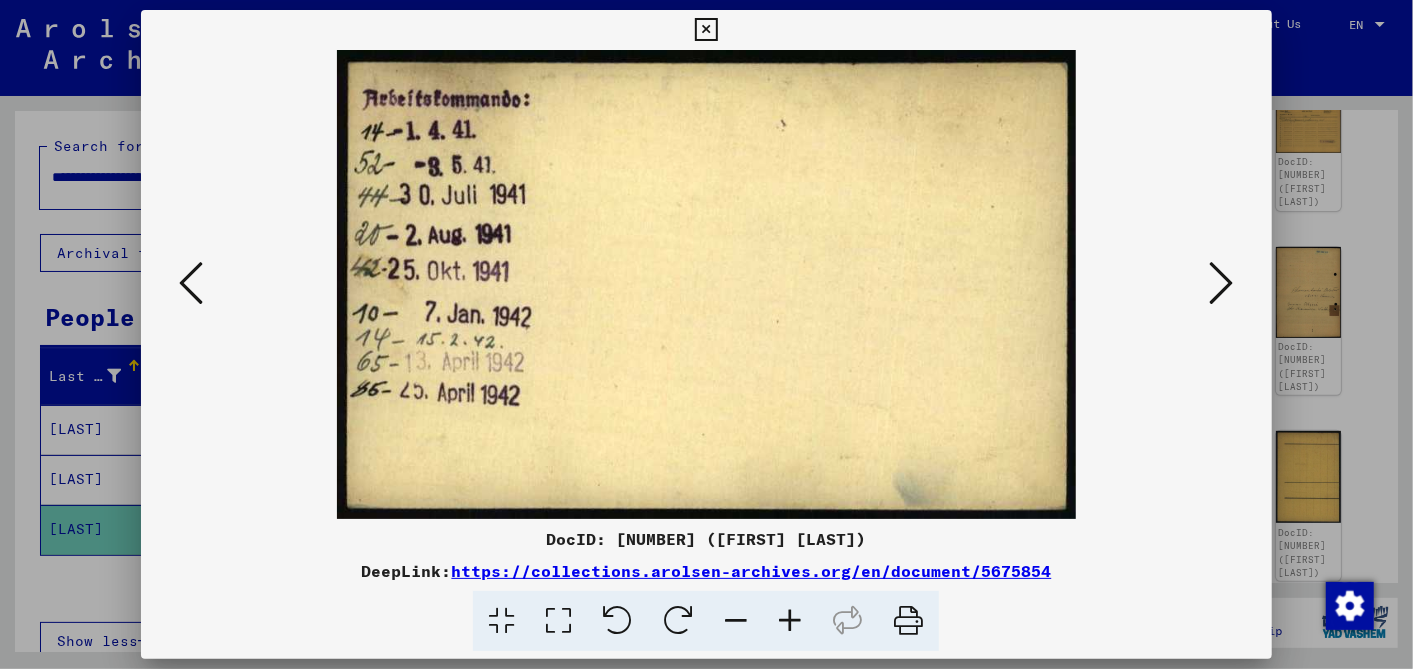click at bounding box center (1222, 283) 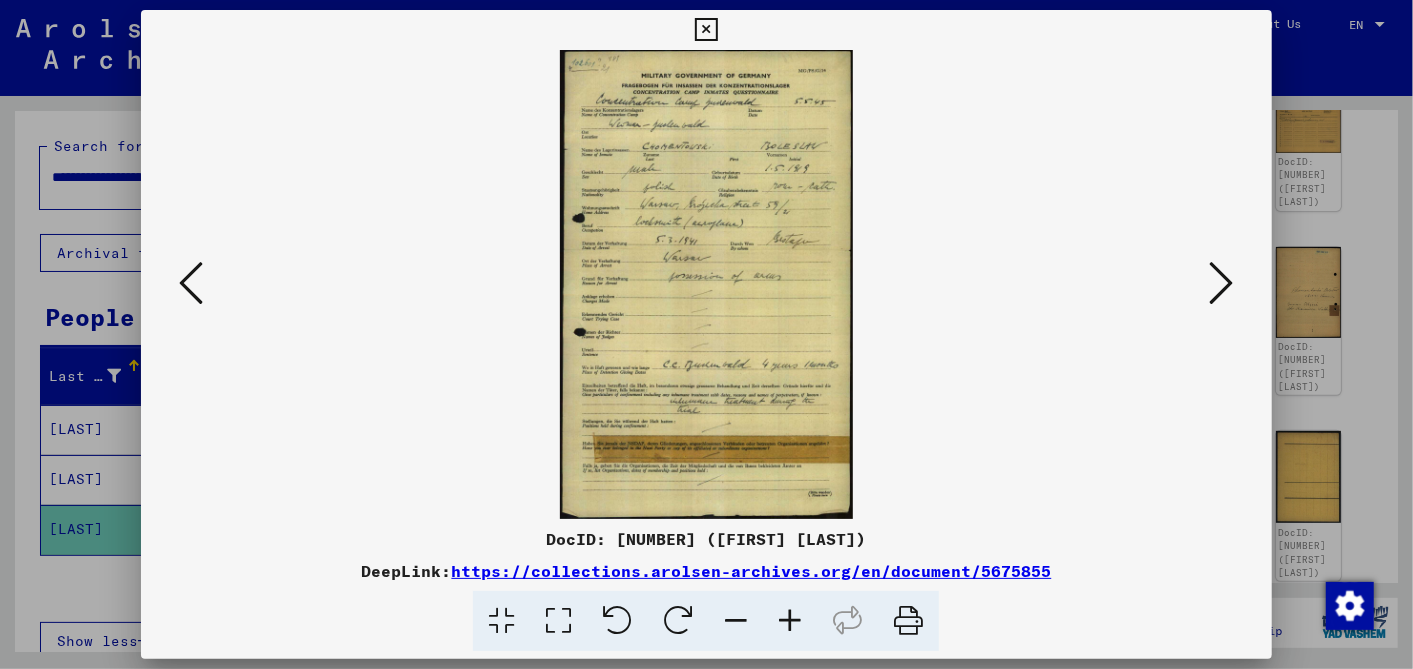 click at bounding box center [1222, 283] 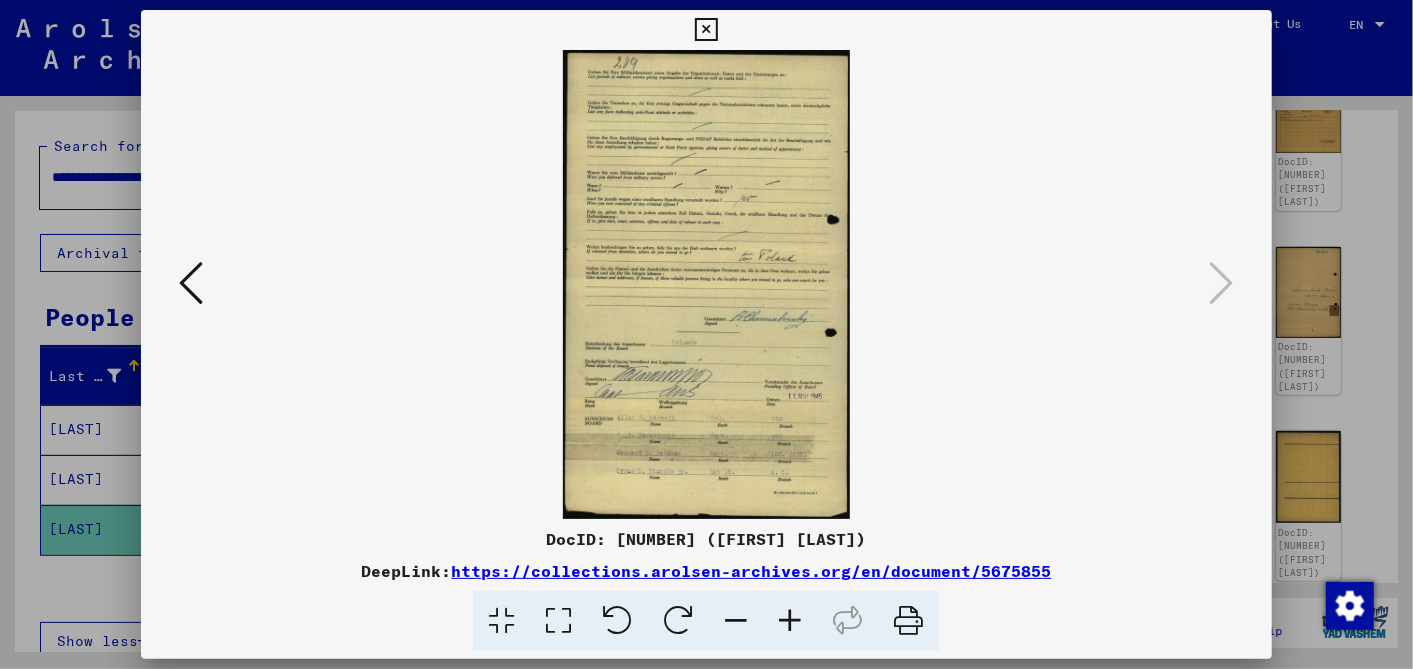 click at bounding box center [706, 30] 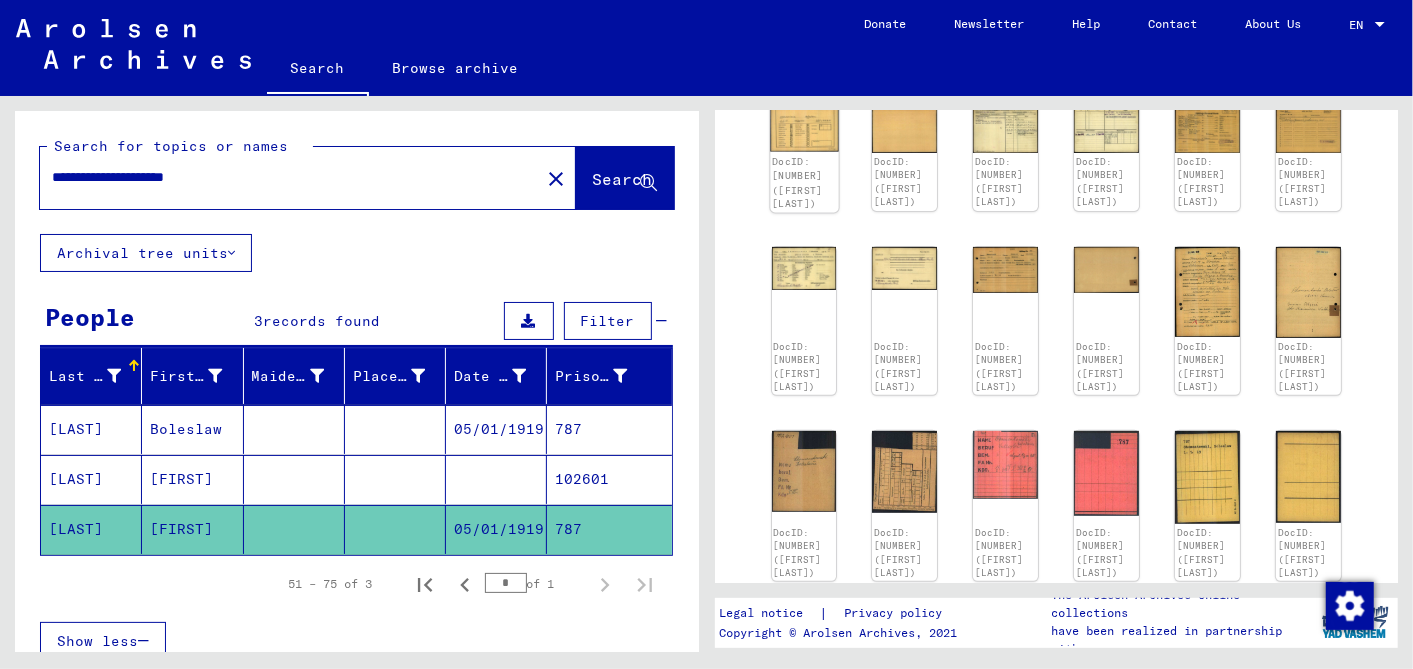 click 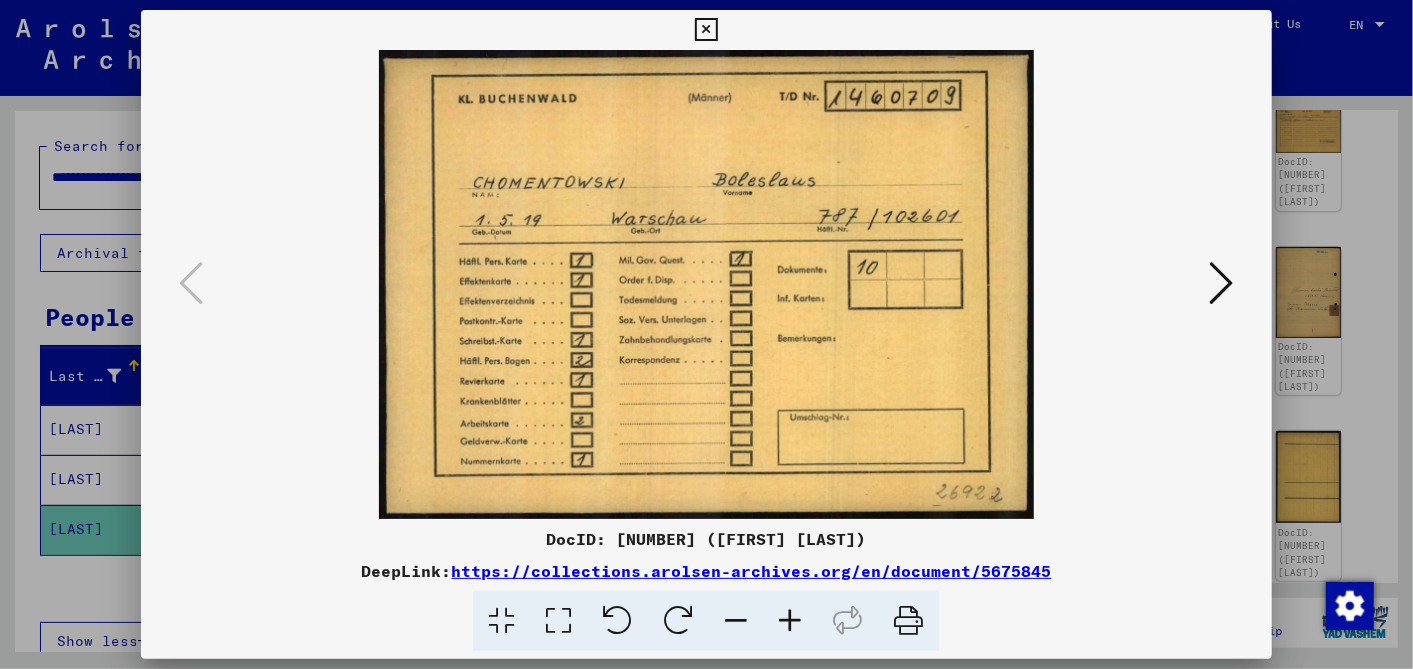 click at bounding box center [1222, 283] 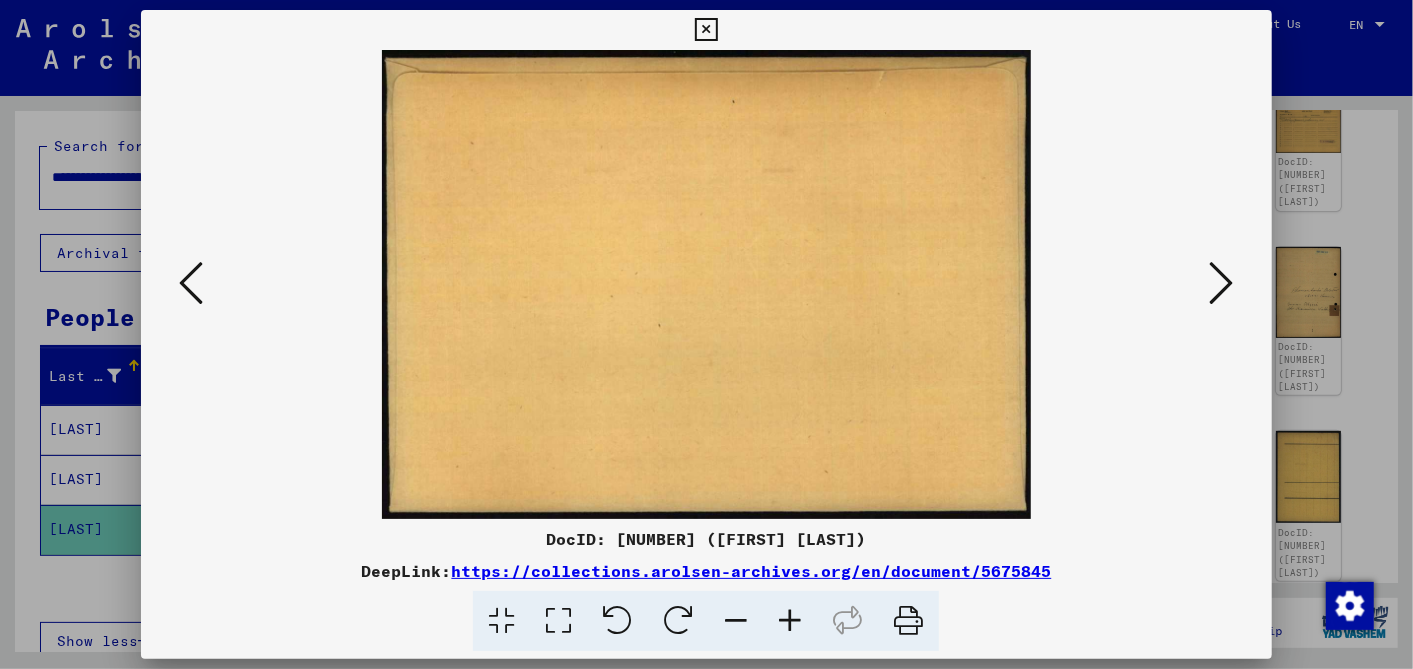 click at bounding box center [1222, 283] 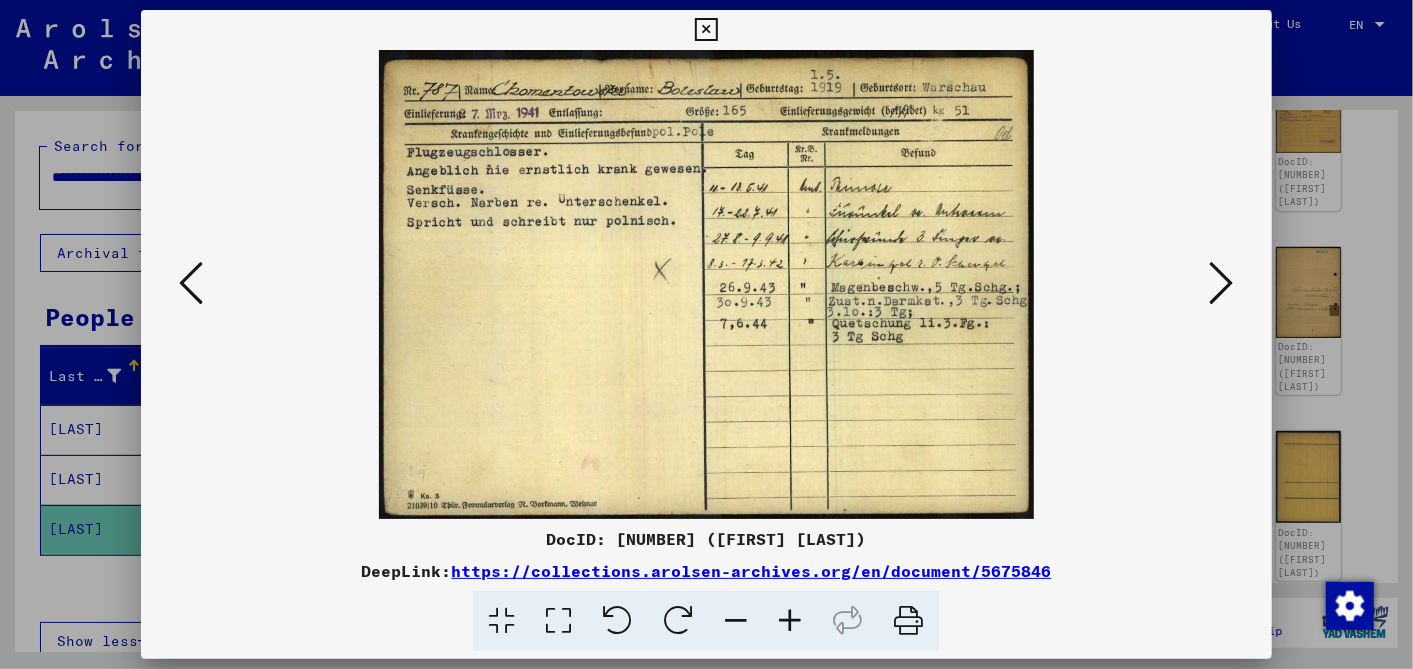 click at bounding box center [1222, 283] 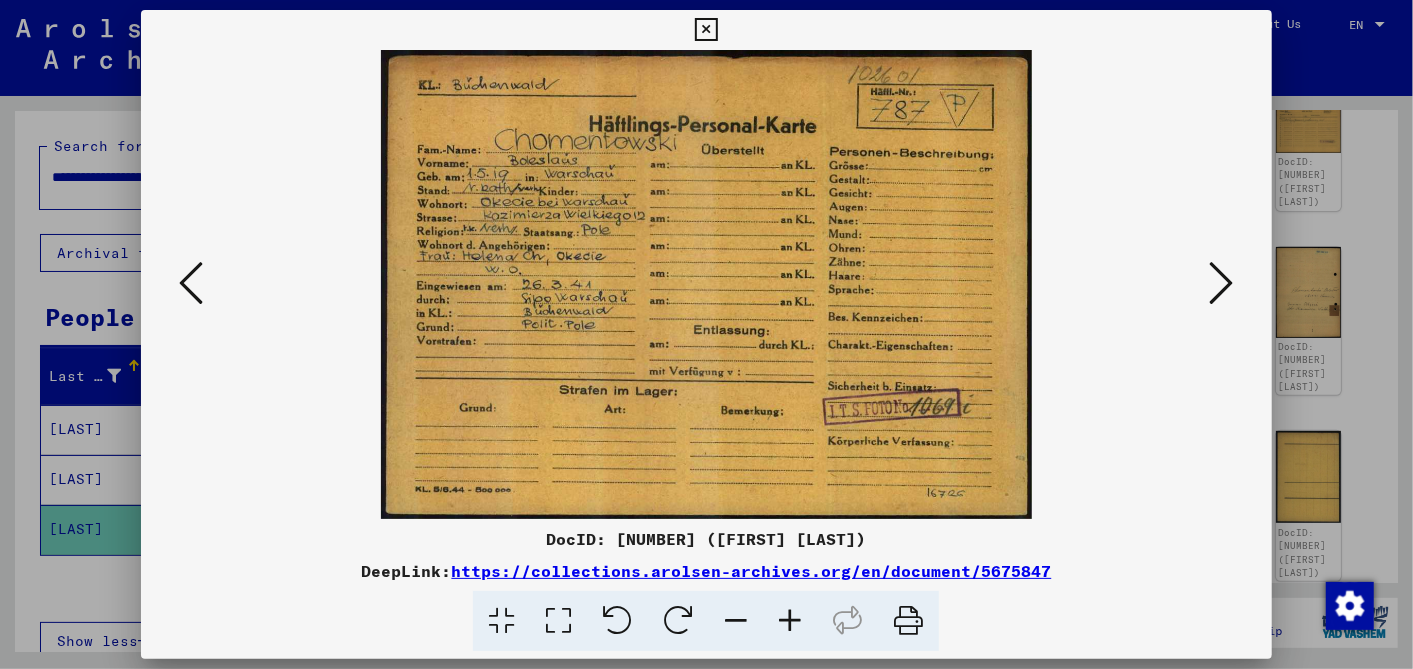 click at bounding box center (1222, 283) 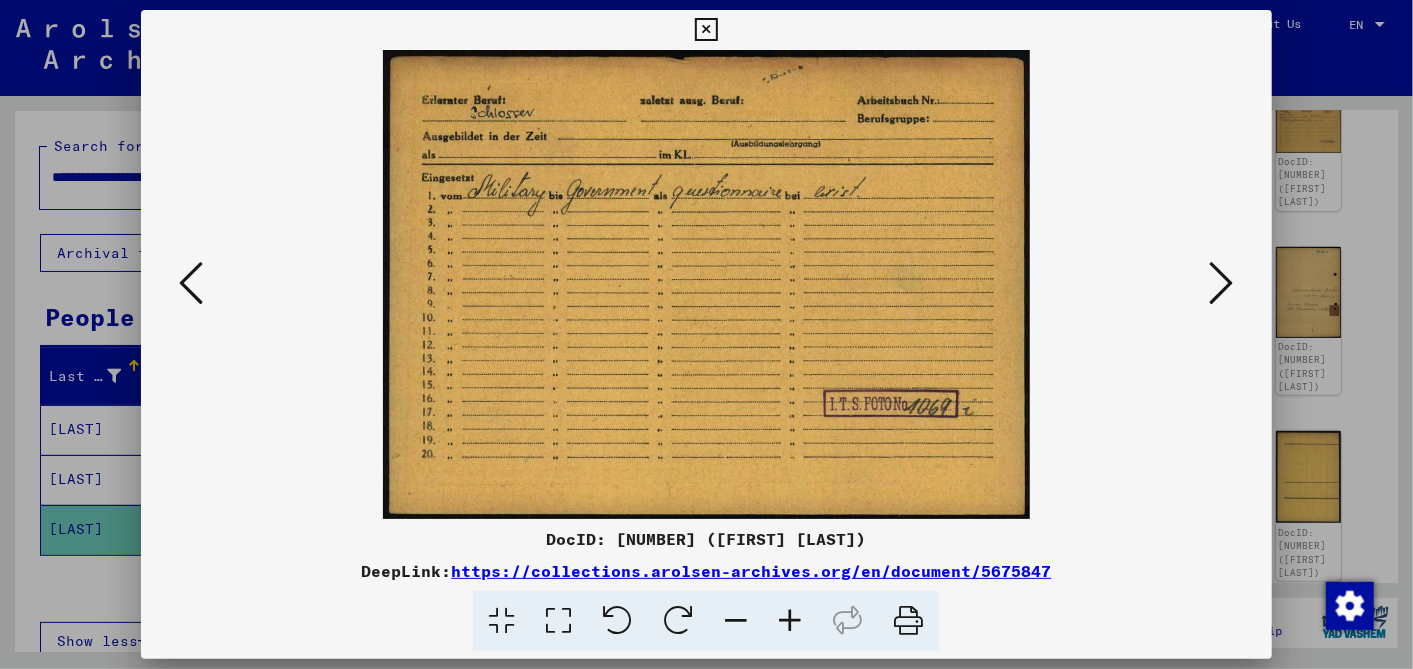 click at bounding box center [1222, 283] 